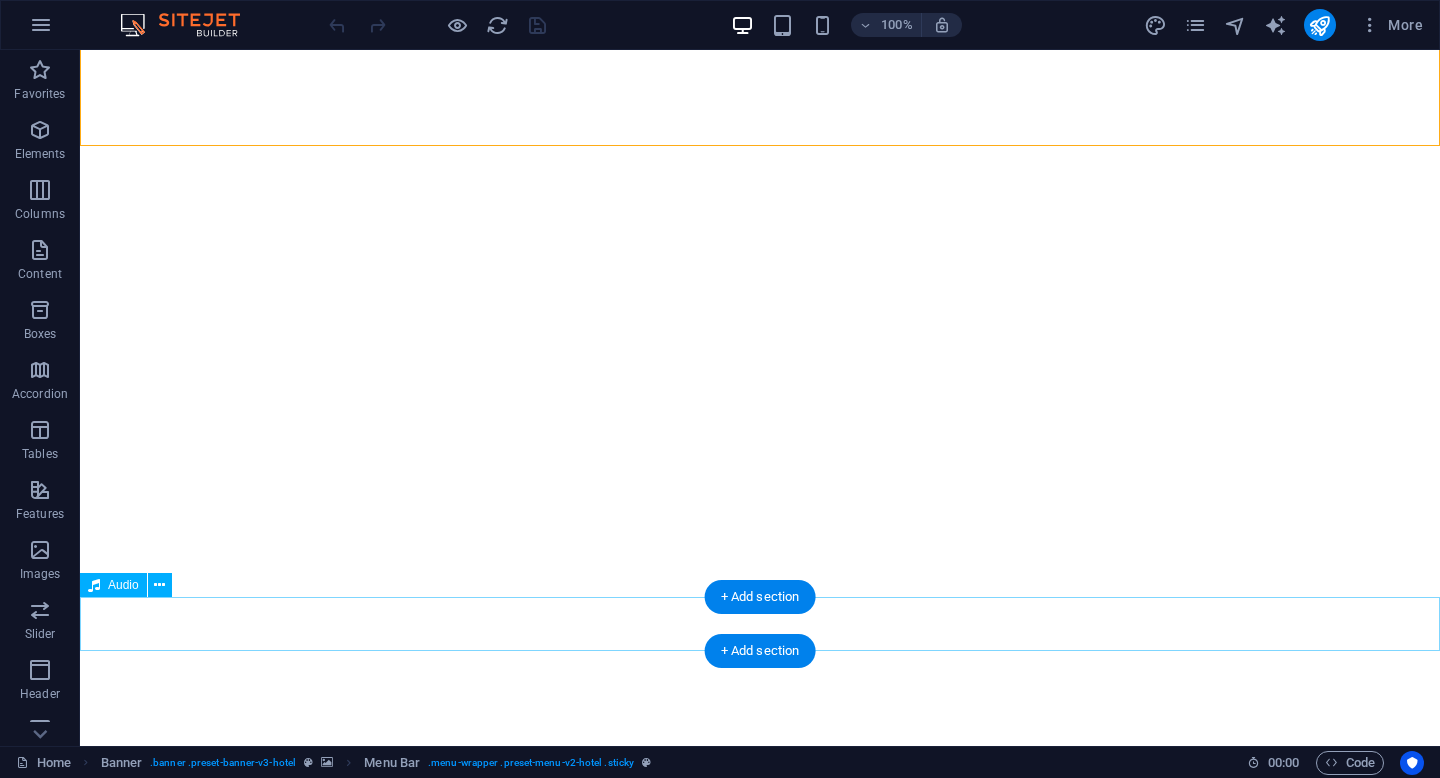 scroll, scrollTop: 0, scrollLeft: 0, axis: both 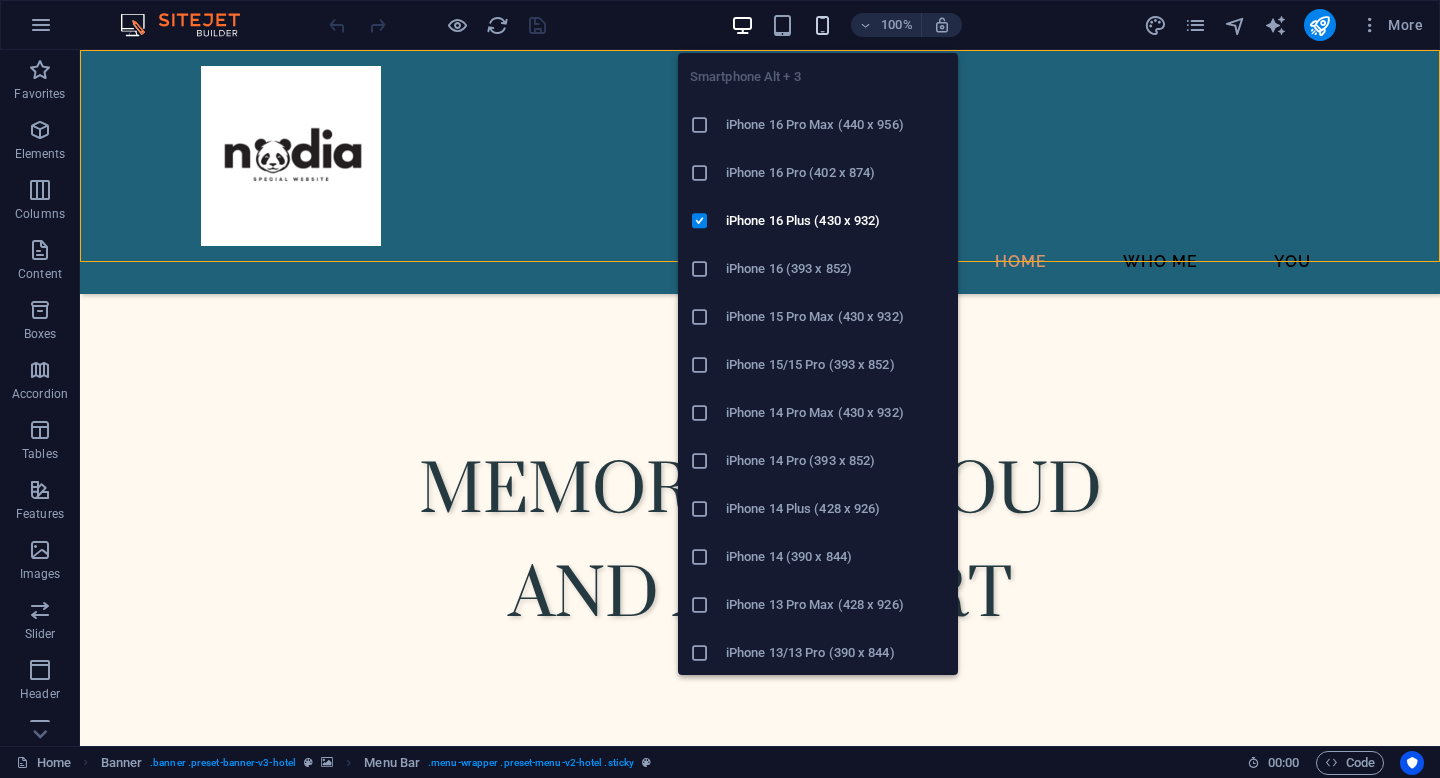 click at bounding box center (822, 25) 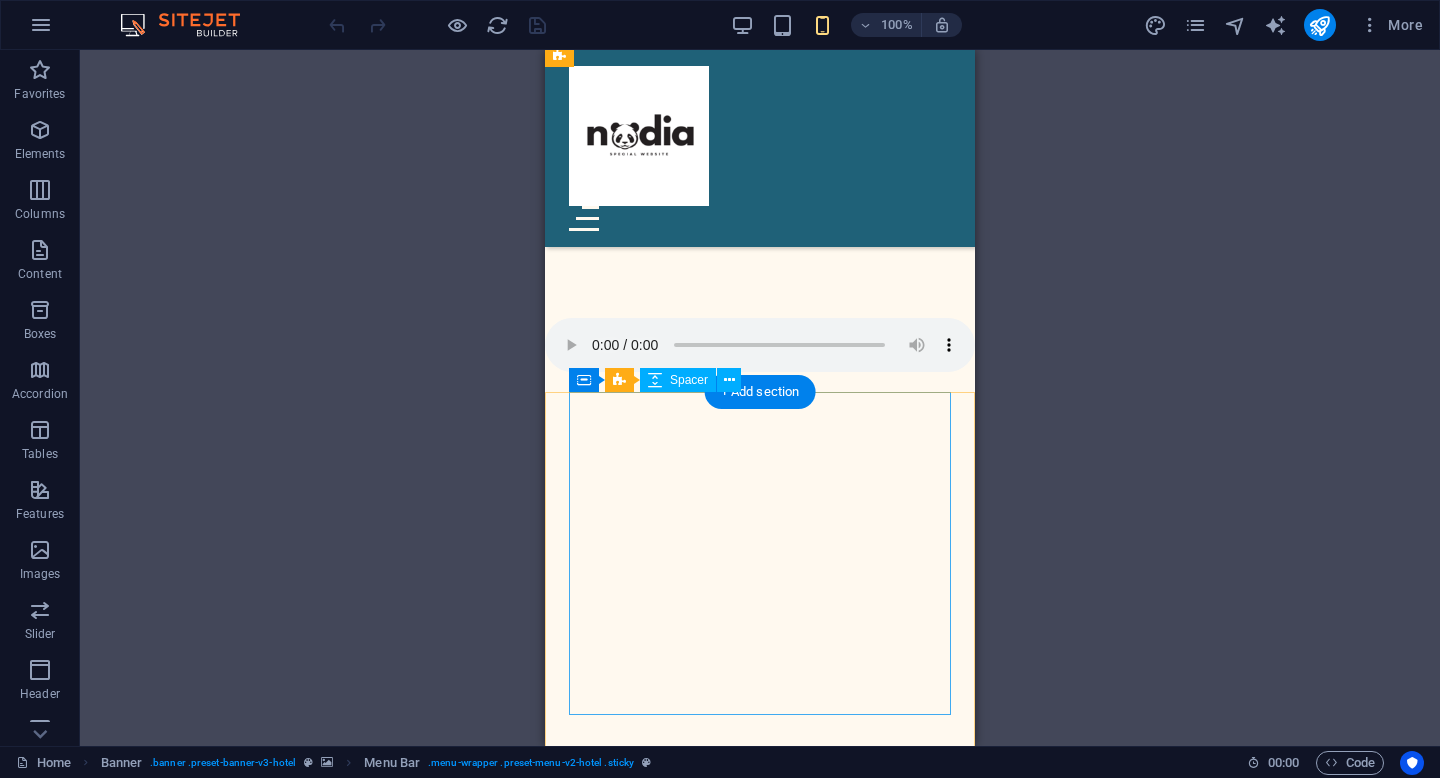 scroll, scrollTop: 831, scrollLeft: 0, axis: vertical 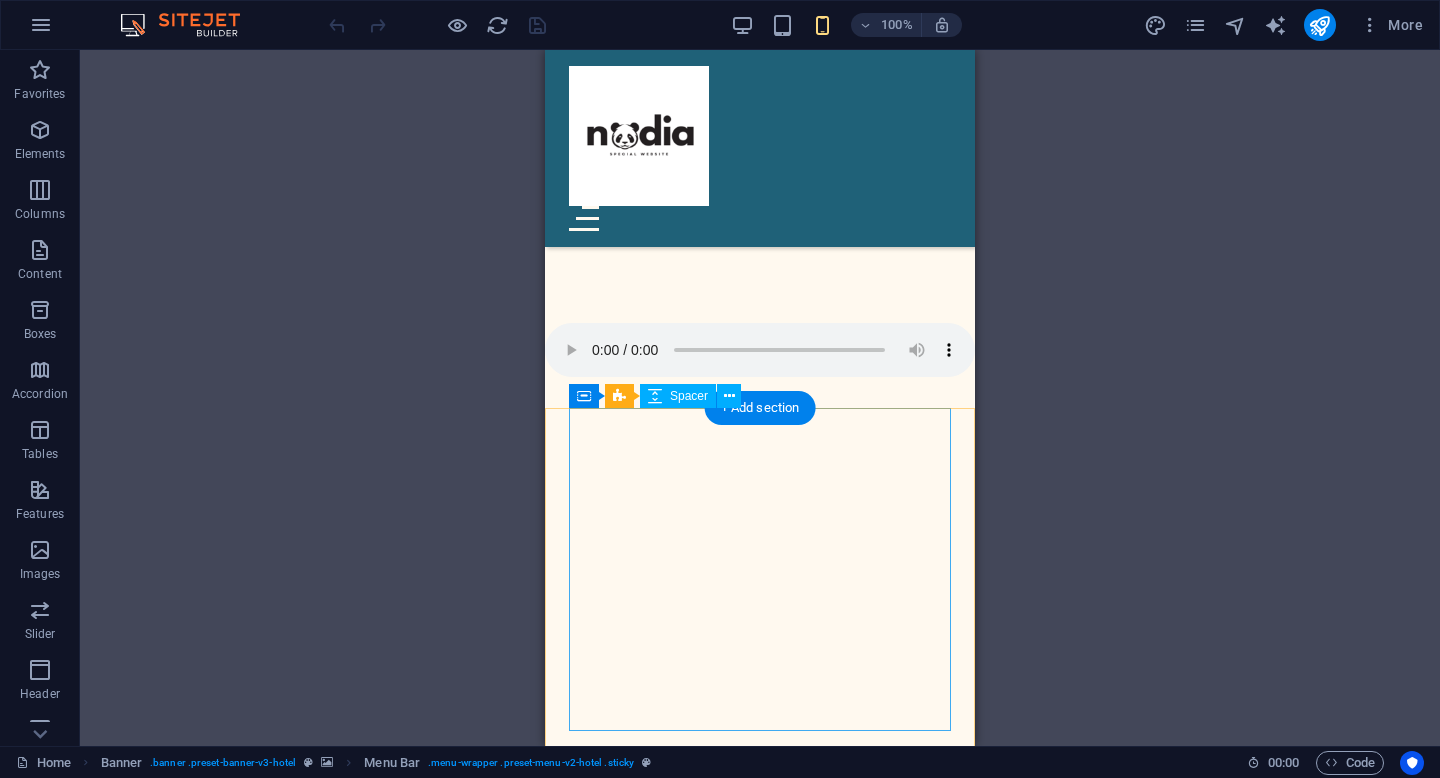 click at bounding box center (760, 1418) 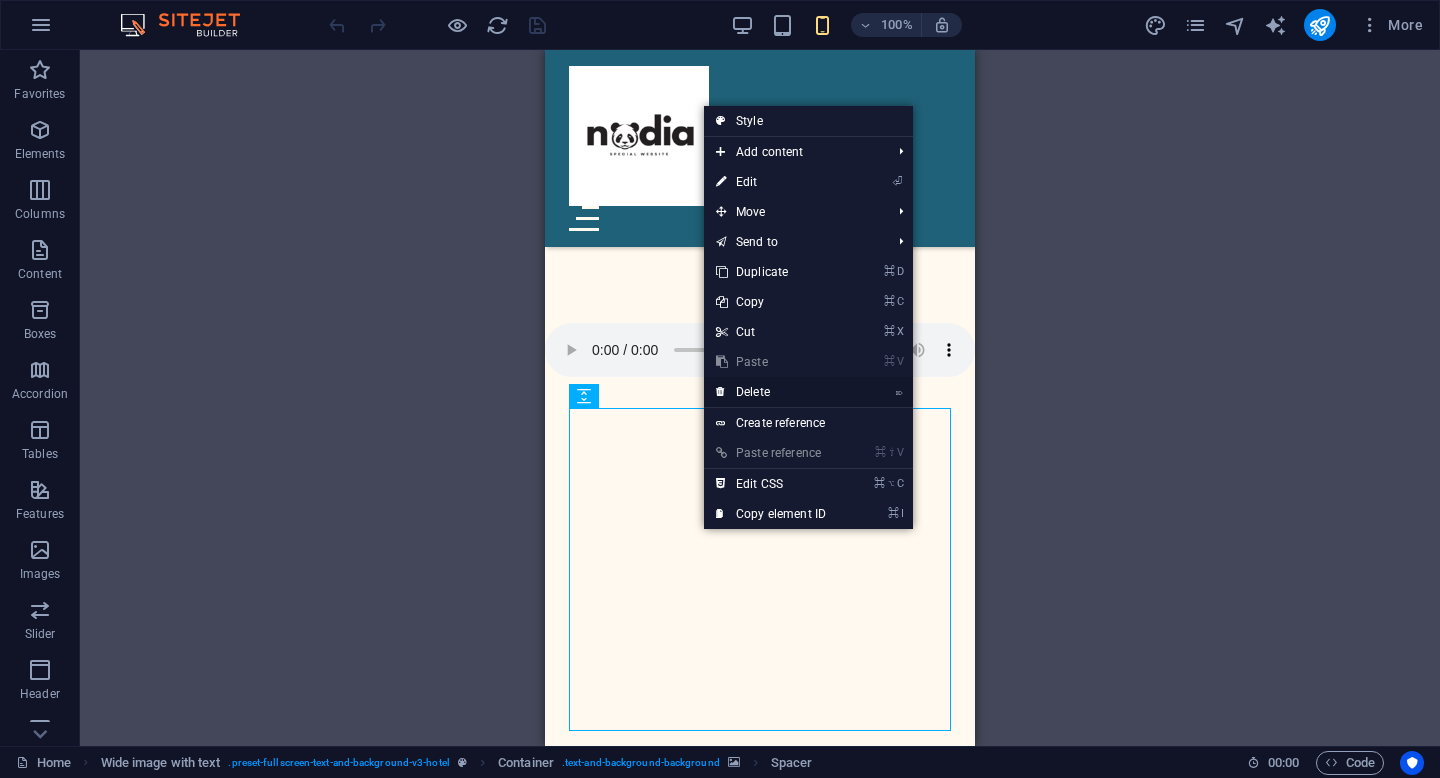 click on "⌦  Delete" at bounding box center [771, 392] 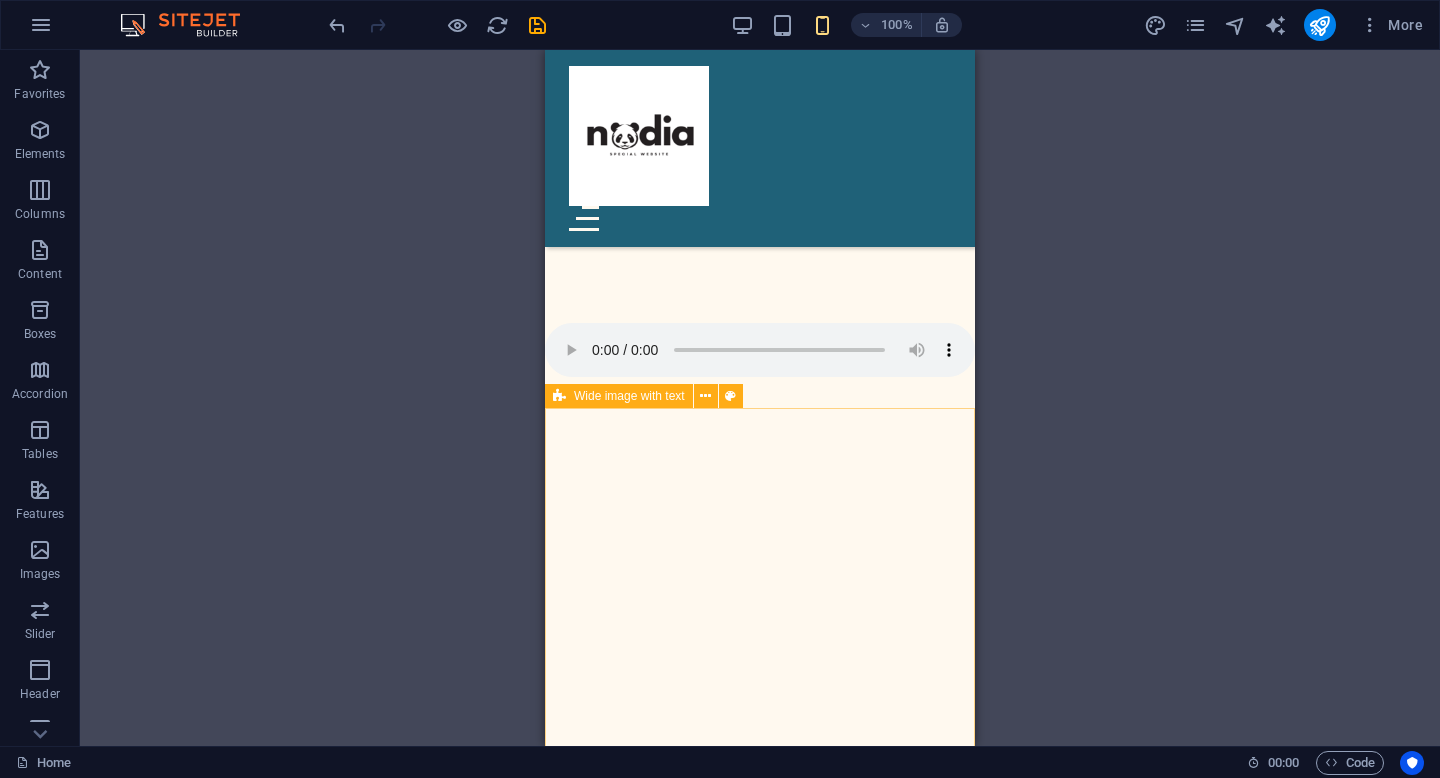 click on "Wide image with text" at bounding box center [629, 396] 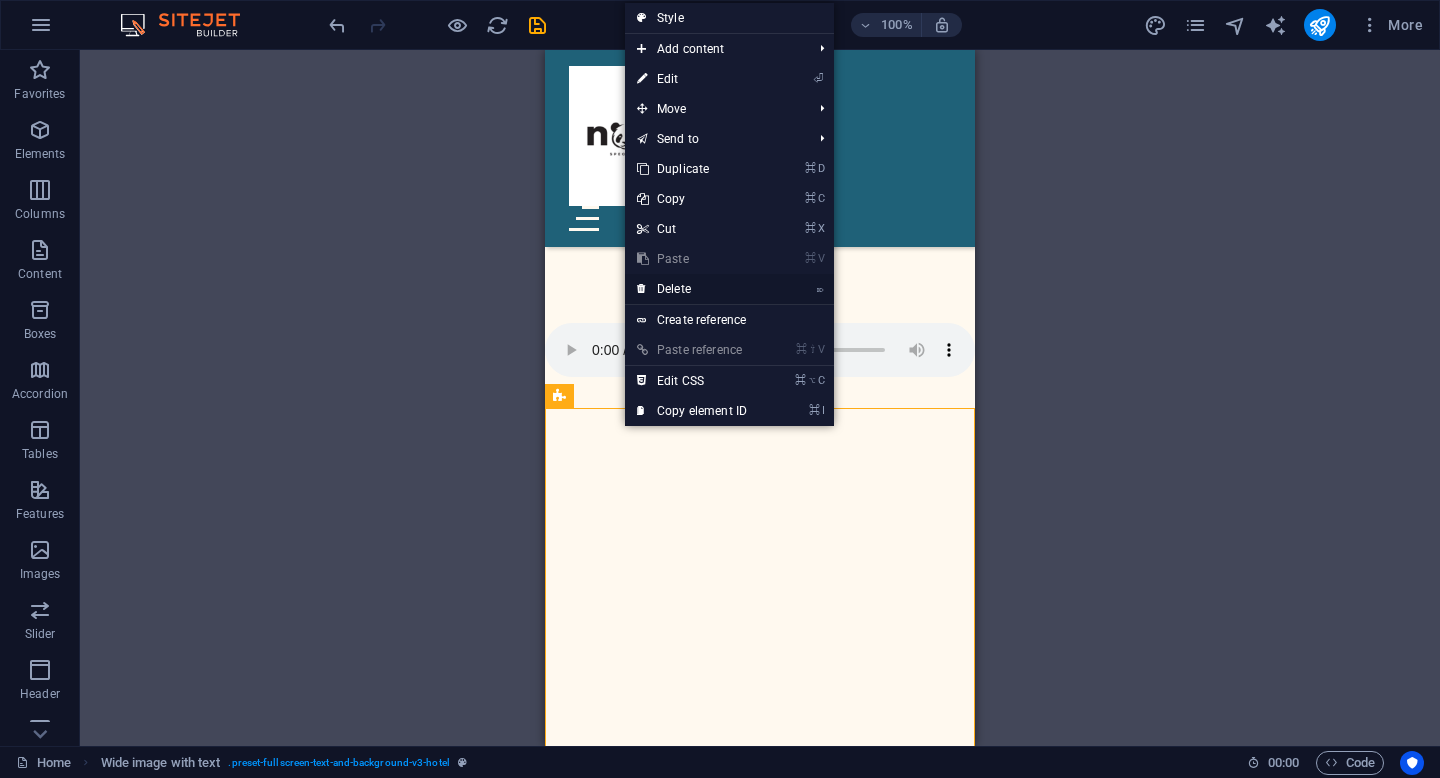 click on "⌦  Delete" at bounding box center [692, 289] 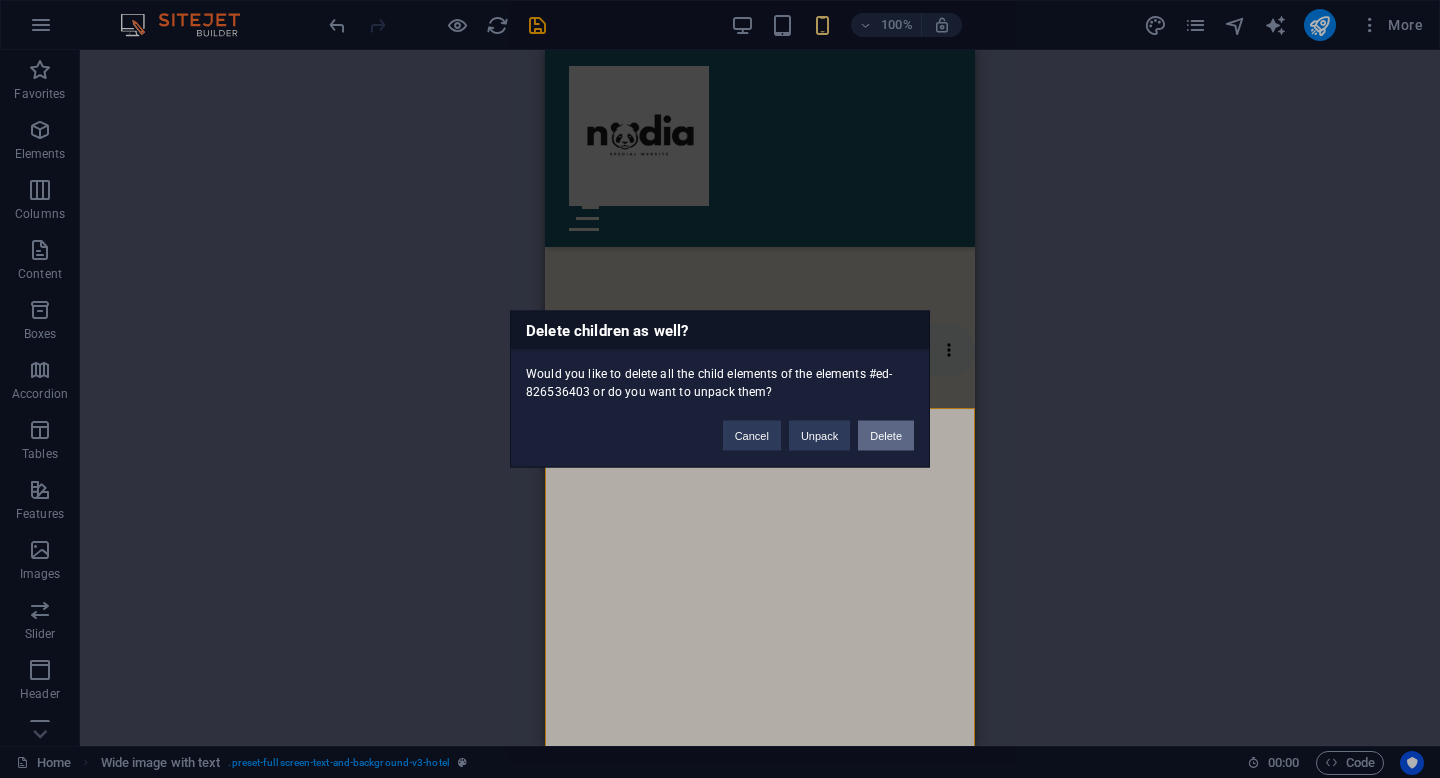 click on "Delete" at bounding box center (886, 436) 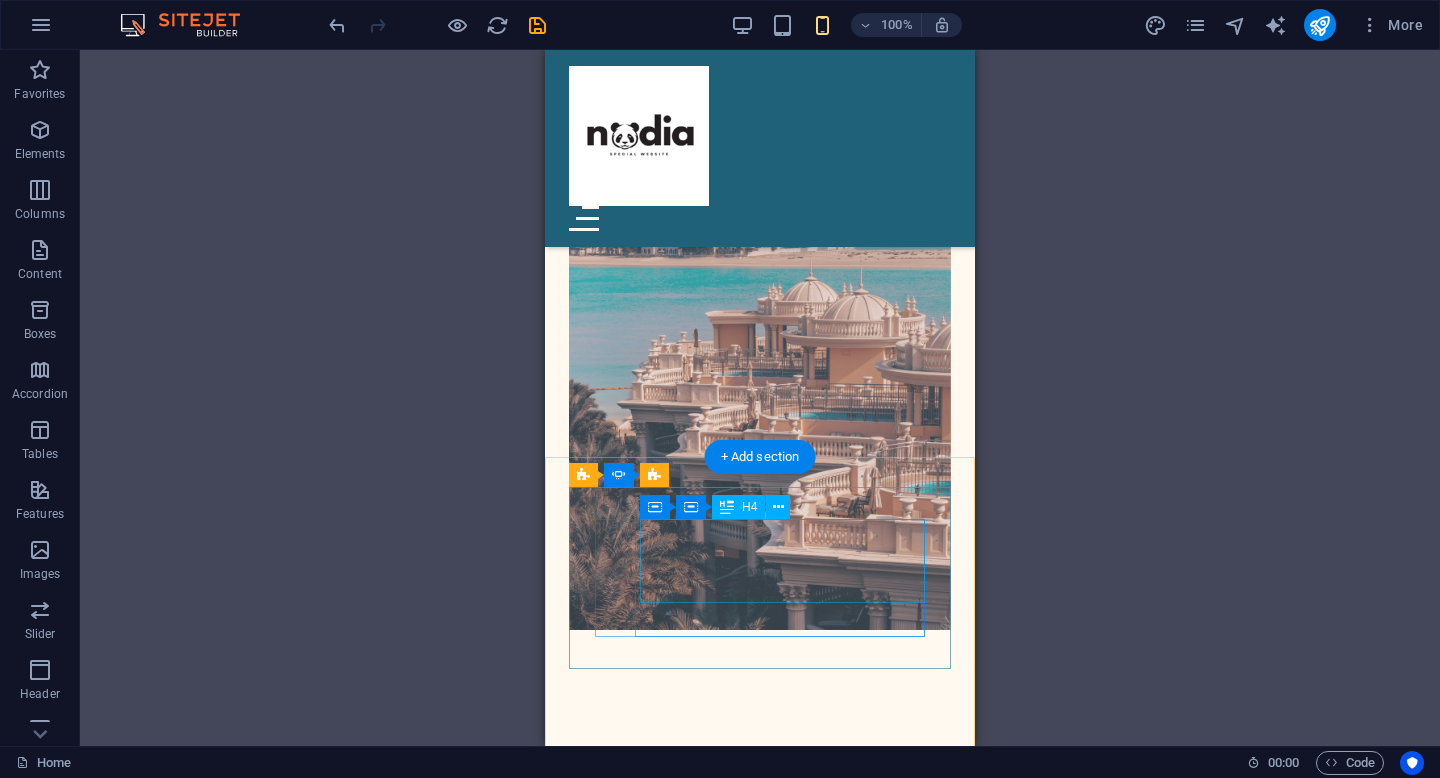 scroll, scrollTop: 4436, scrollLeft: 0, axis: vertical 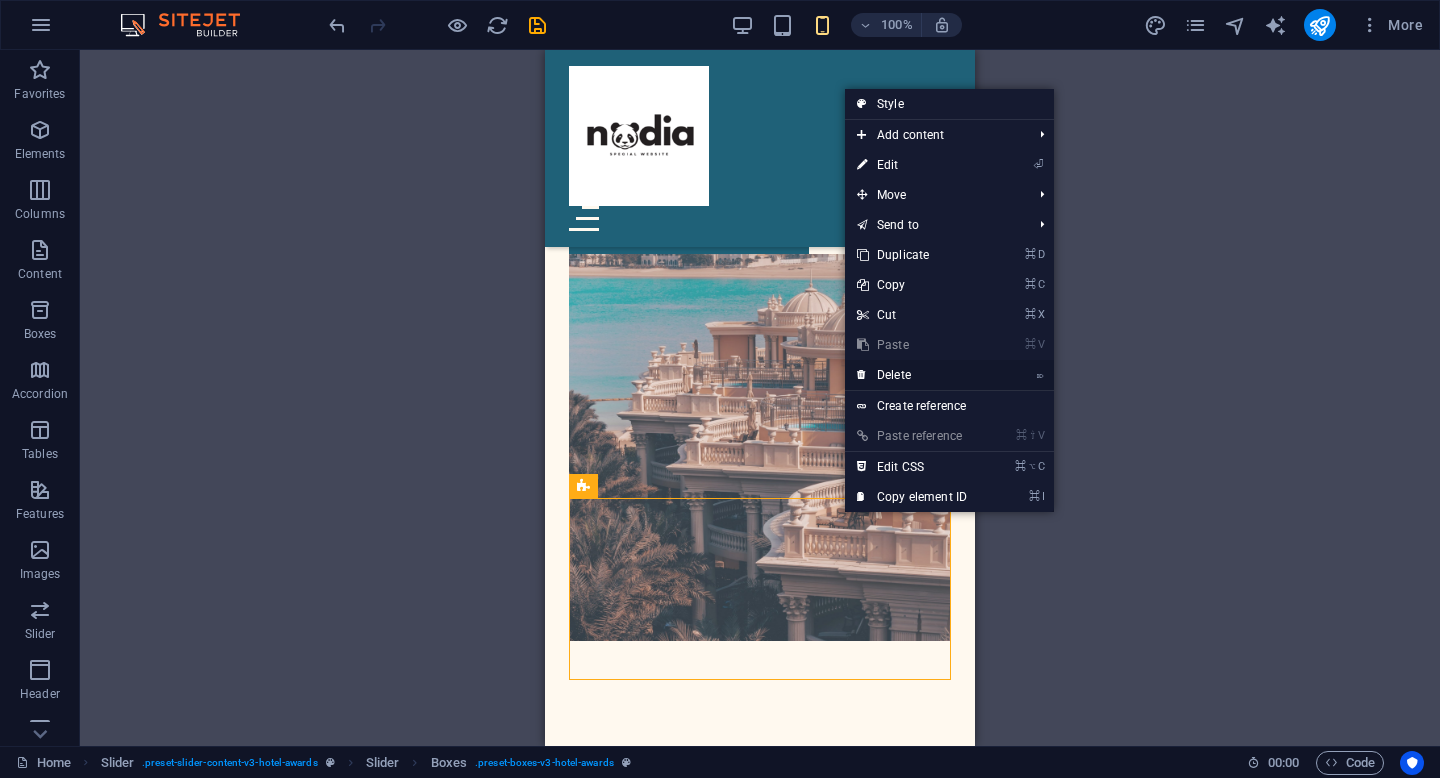 click on "⌦  Delete" at bounding box center [912, 375] 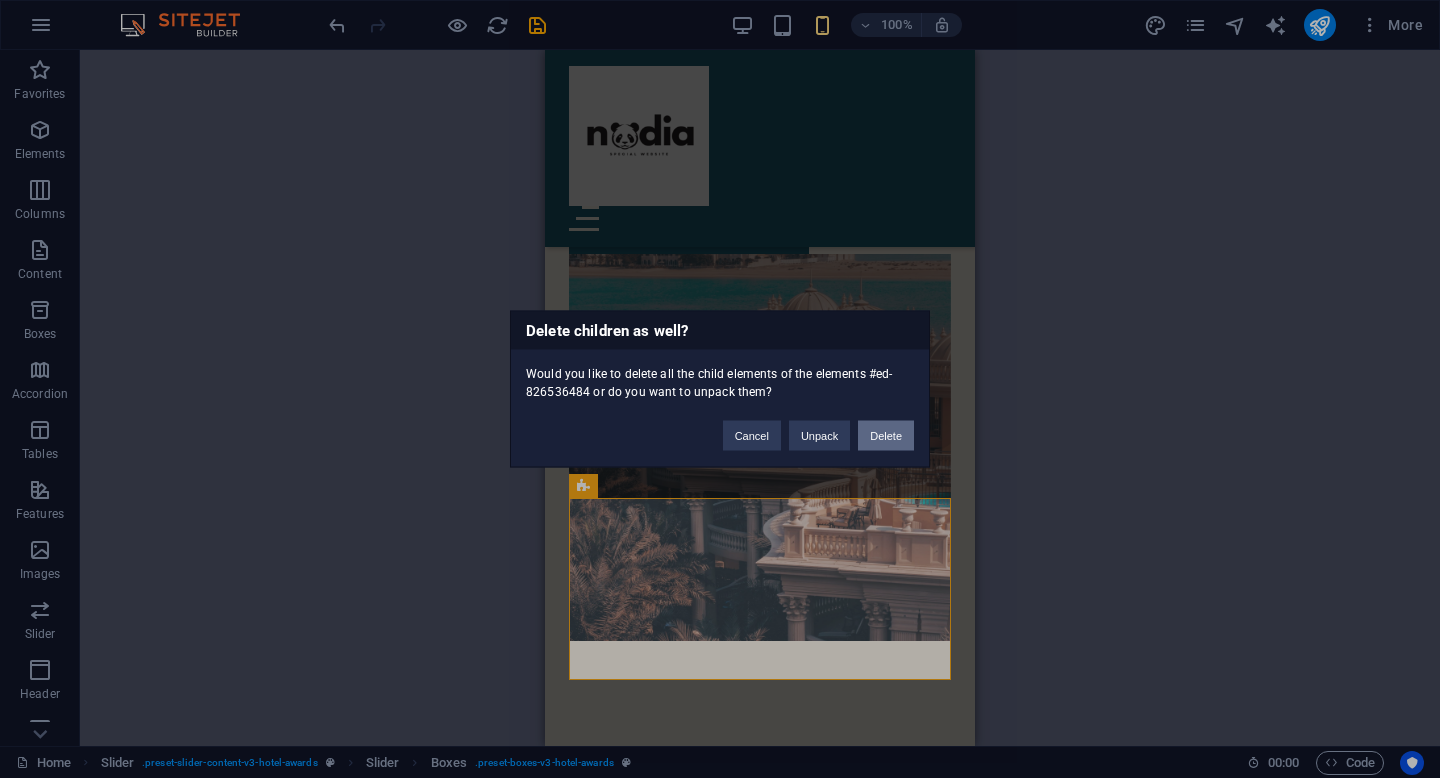 click on "Delete" at bounding box center (886, 436) 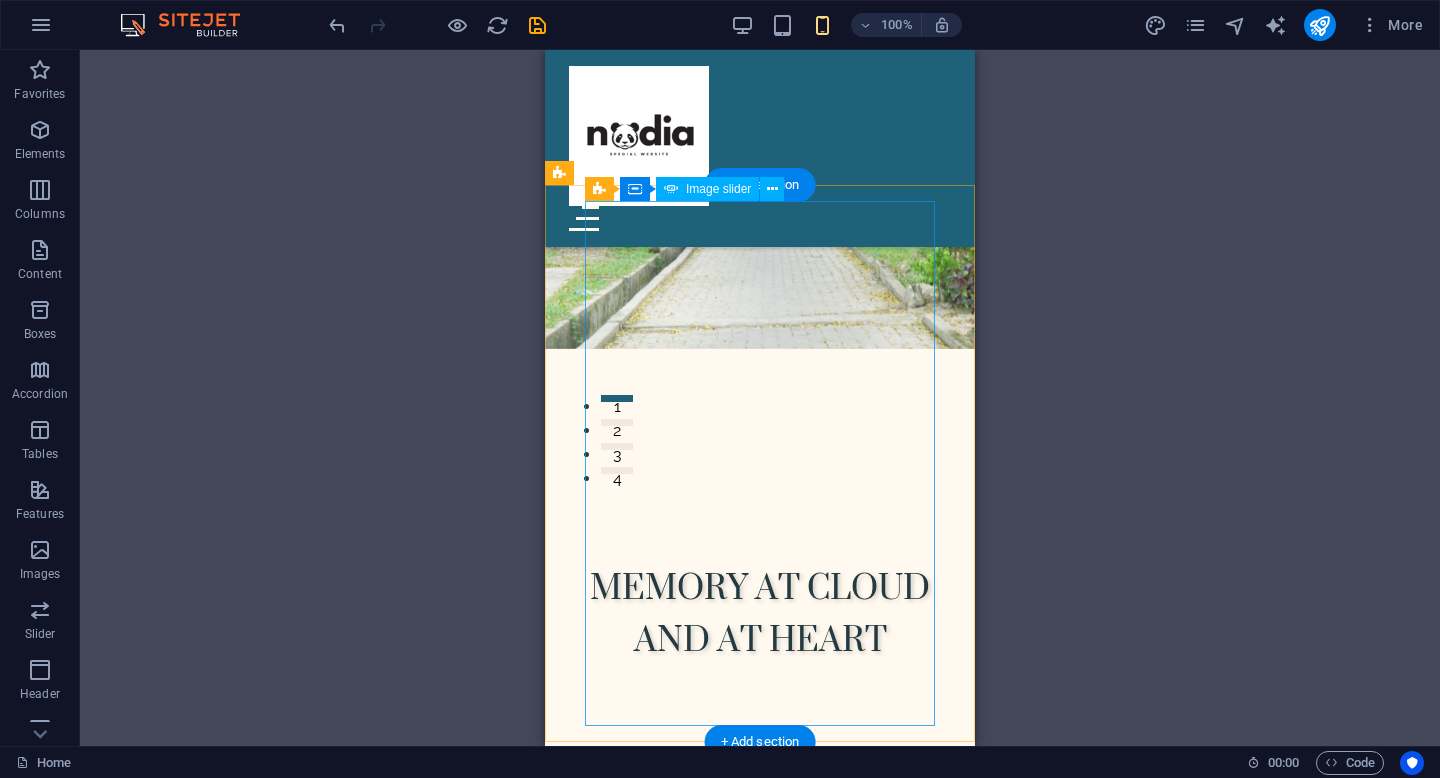 scroll, scrollTop: 135, scrollLeft: 0, axis: vertical 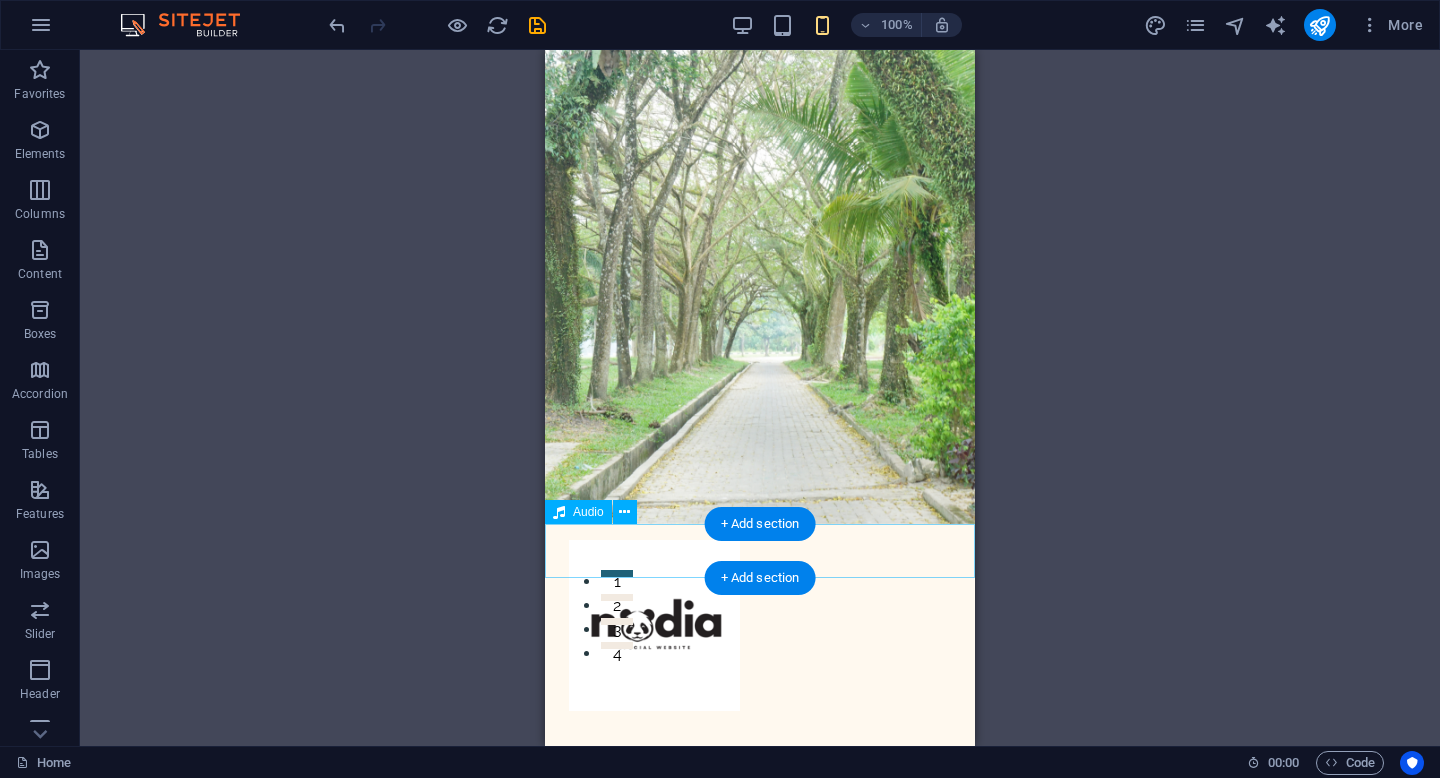 click at bounding box center [760, 1133] 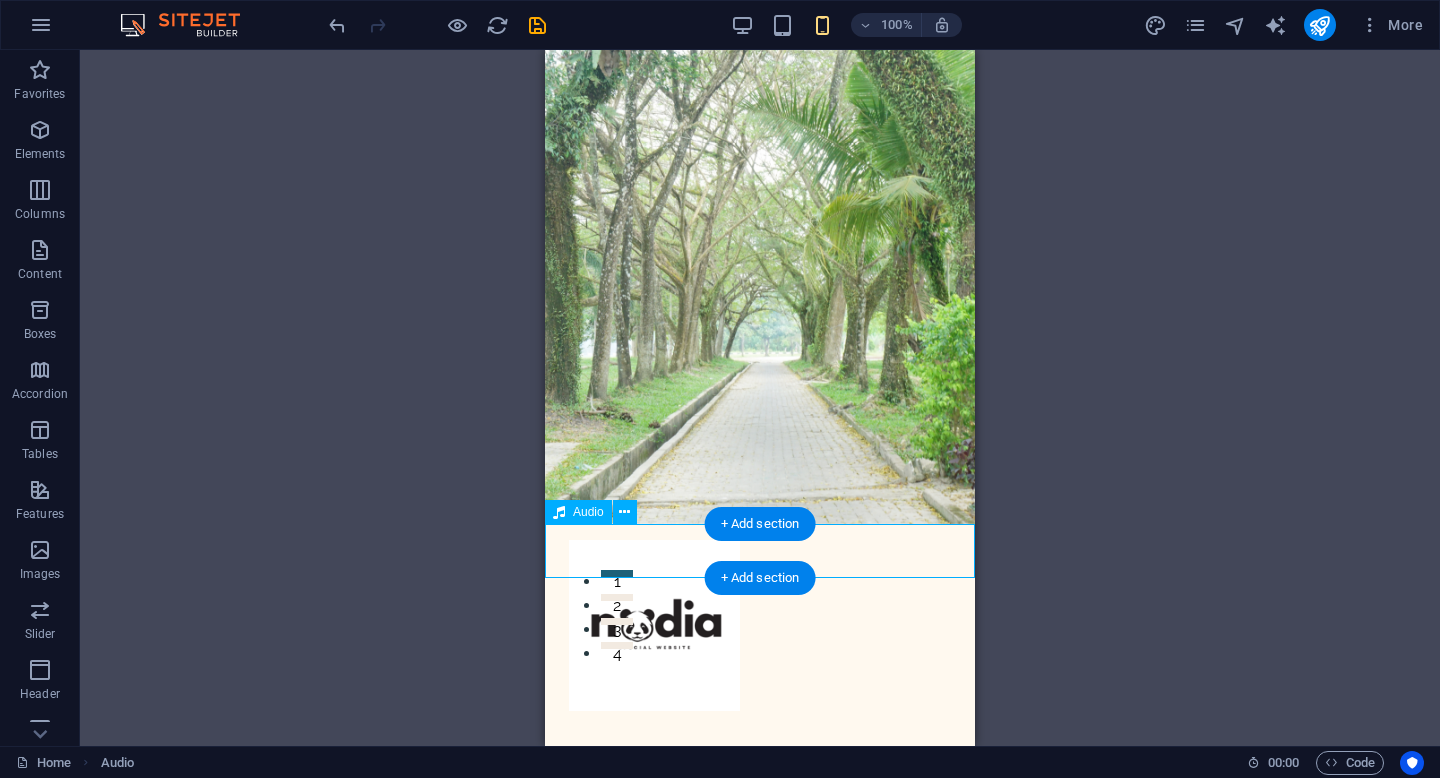 click at bounding box center (760, 1133) 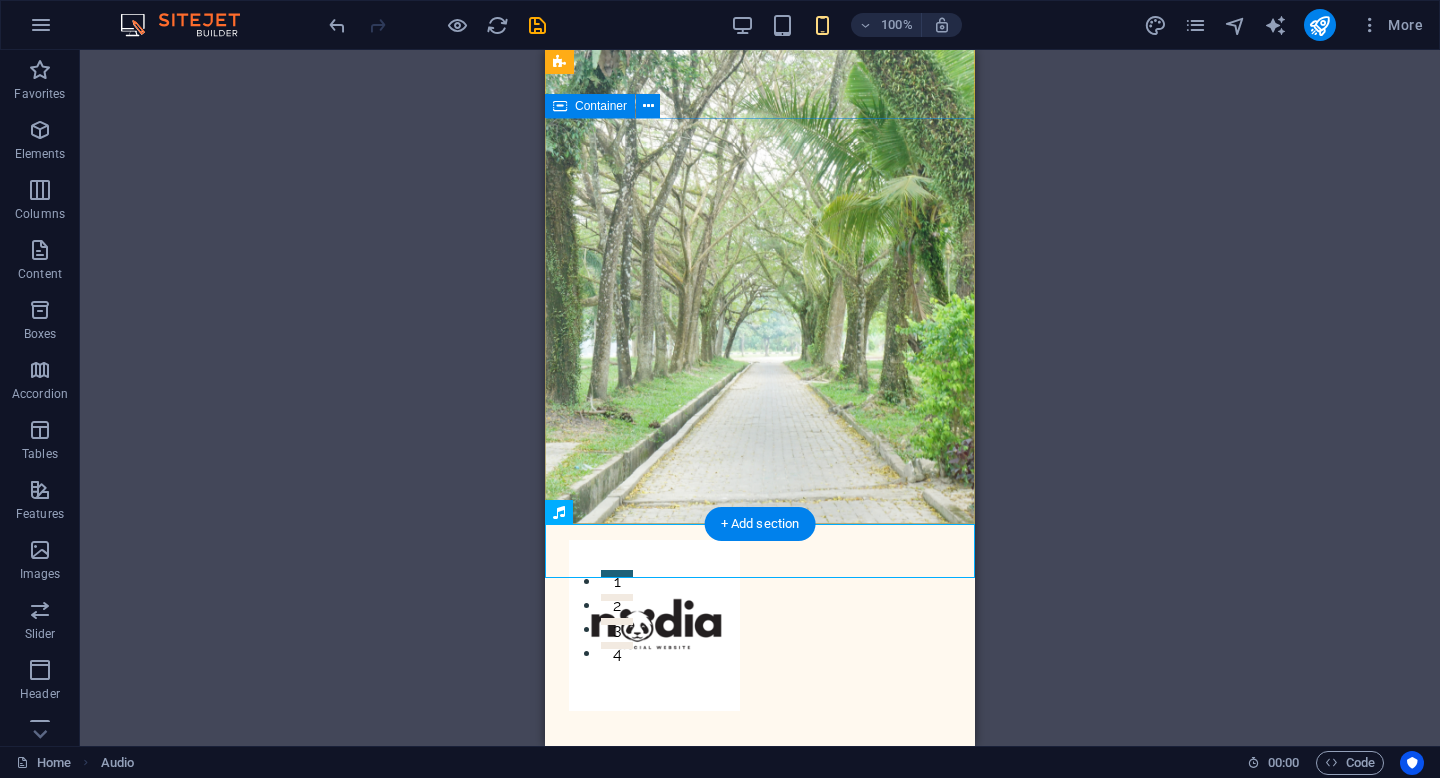 click on "MEMORY AT CLOUD AND AT HEART" at bounding box center (760, 929) 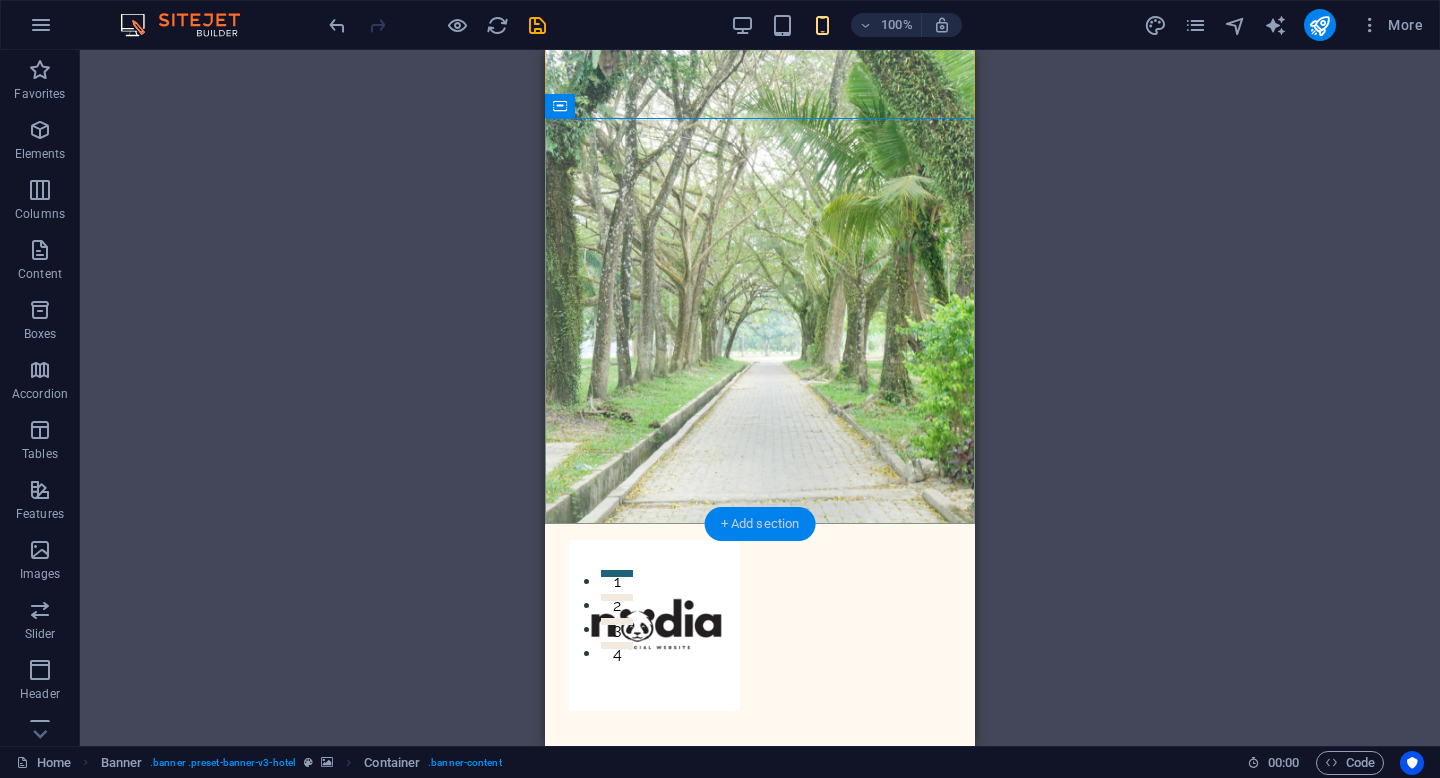 click on "+ Add section" at bounding box center [760, 524] 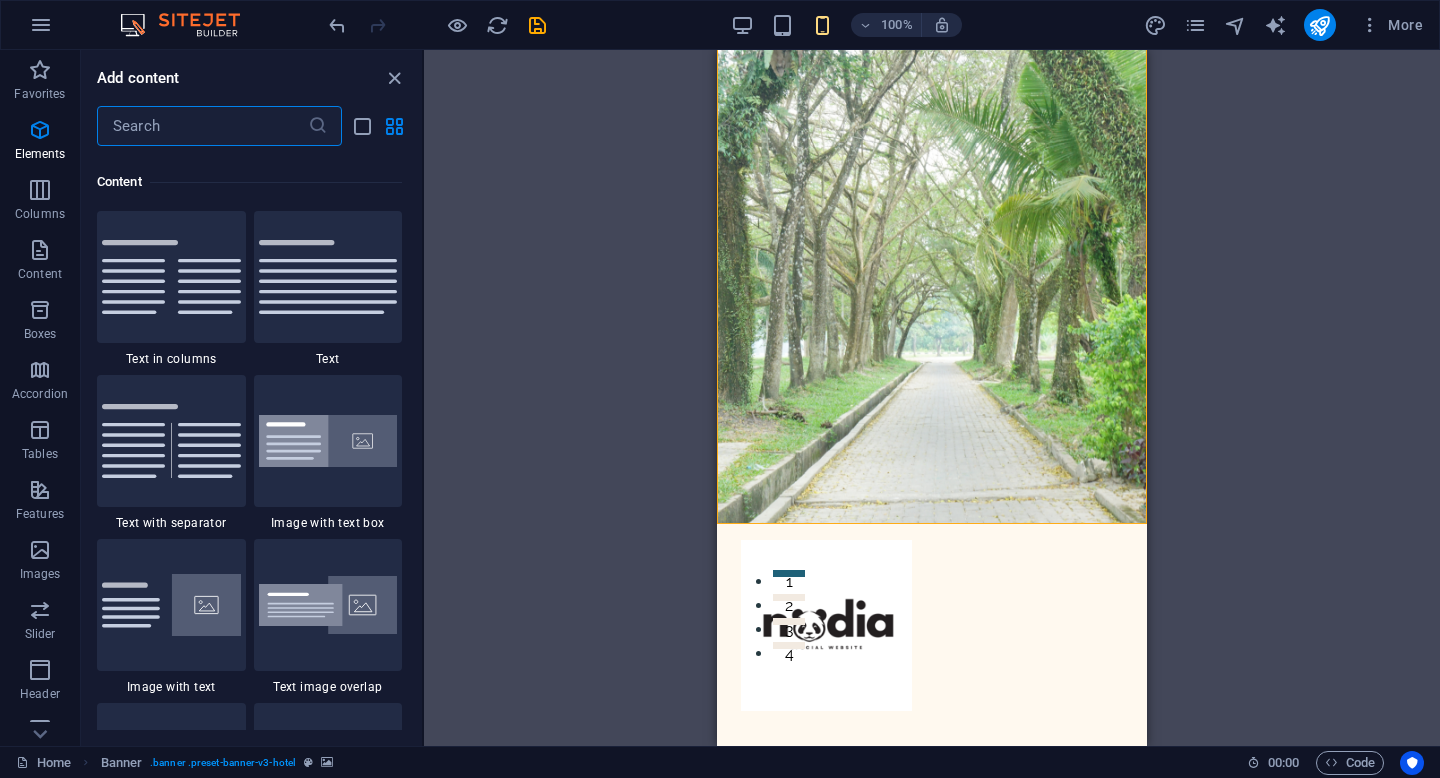 scroll, scrollTop: 3499, scrollLeft: 0, axis: vertical 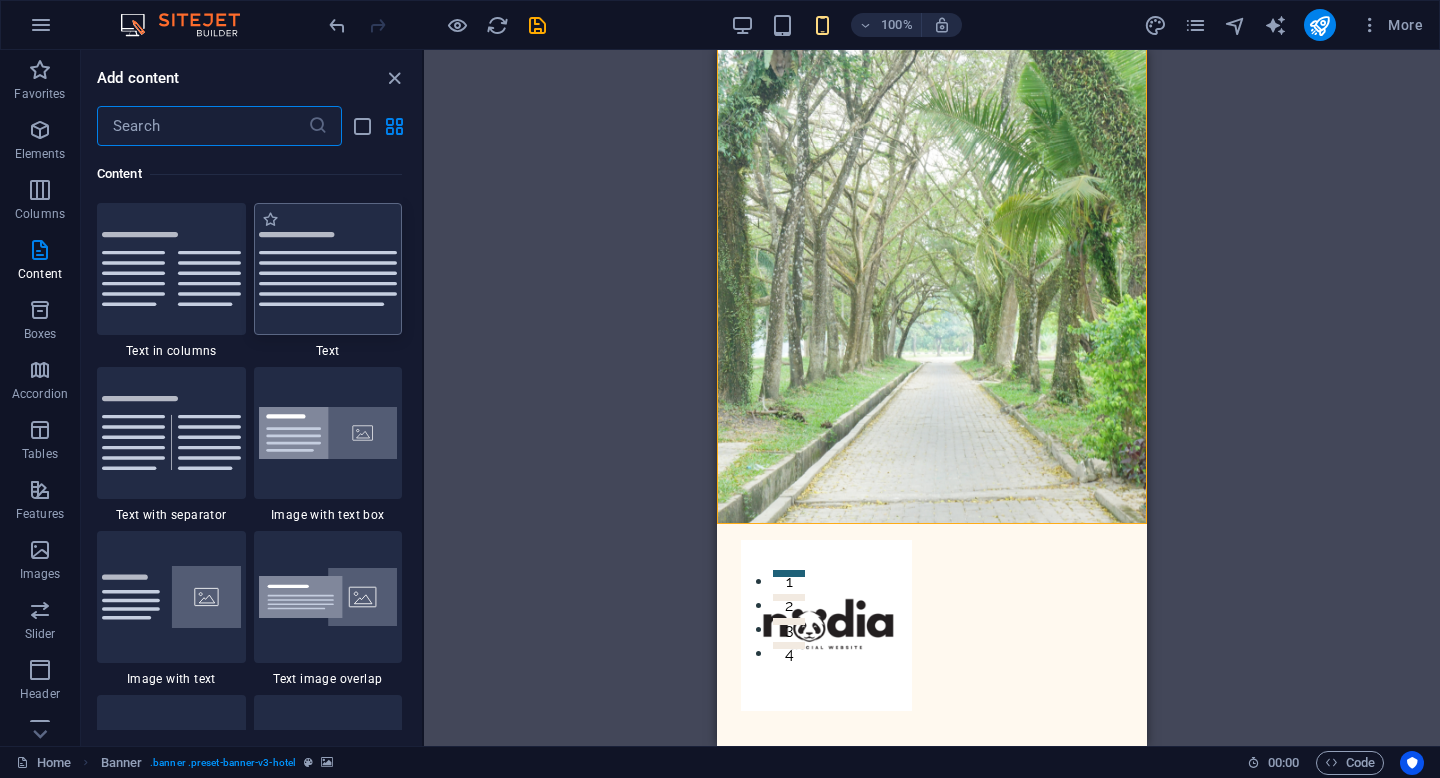 click at bounding box center [328, 269] 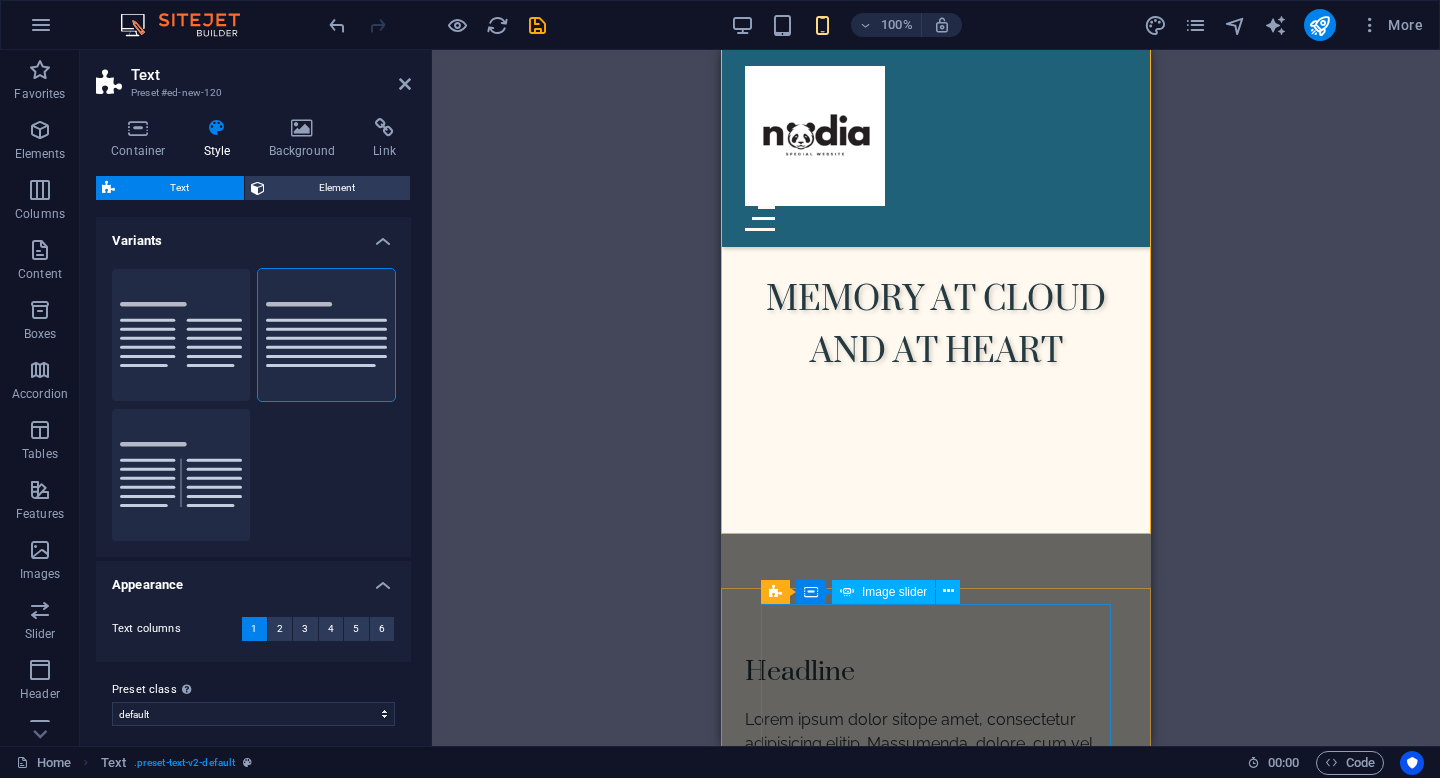 scroll, scrollTop: 547, scrollLeft: 0, axis: vertical 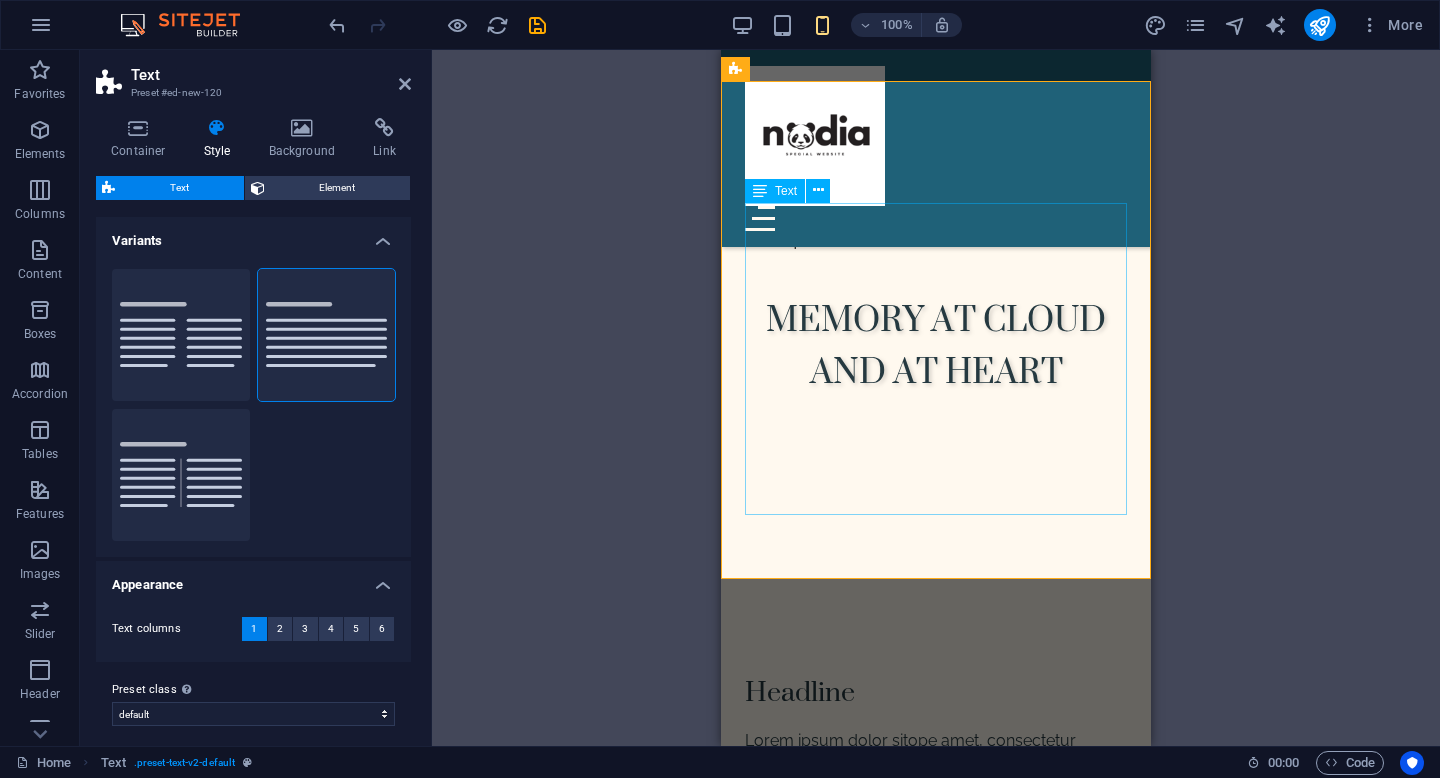 click on "Lorem ipsum dolor sitope amet, consectetur adipisicing elitip. Massumenda, dolore, cum vel modi asperiores consequatur suscipit quidem ducimus eveniet iure expedita consecteture odiogil voluptatum similique fugit voluptates atem accusamus quae quas dolorem tenetur facere tempora maiores adipisci reiciendis accusantium voluptatibus id voluptate tempore dolor harum nisi amet! Nobis, eaque. Aenean commodo ligula eget dolor. Lorem ipsum dolor sit amet, consectetuer adipiscing elit leget odiogil voluptatum similique fugit voluptates dolor. Libero assumenda, dolore, cum vel modi asperiores consequatur." at bounding box center [936, 885] 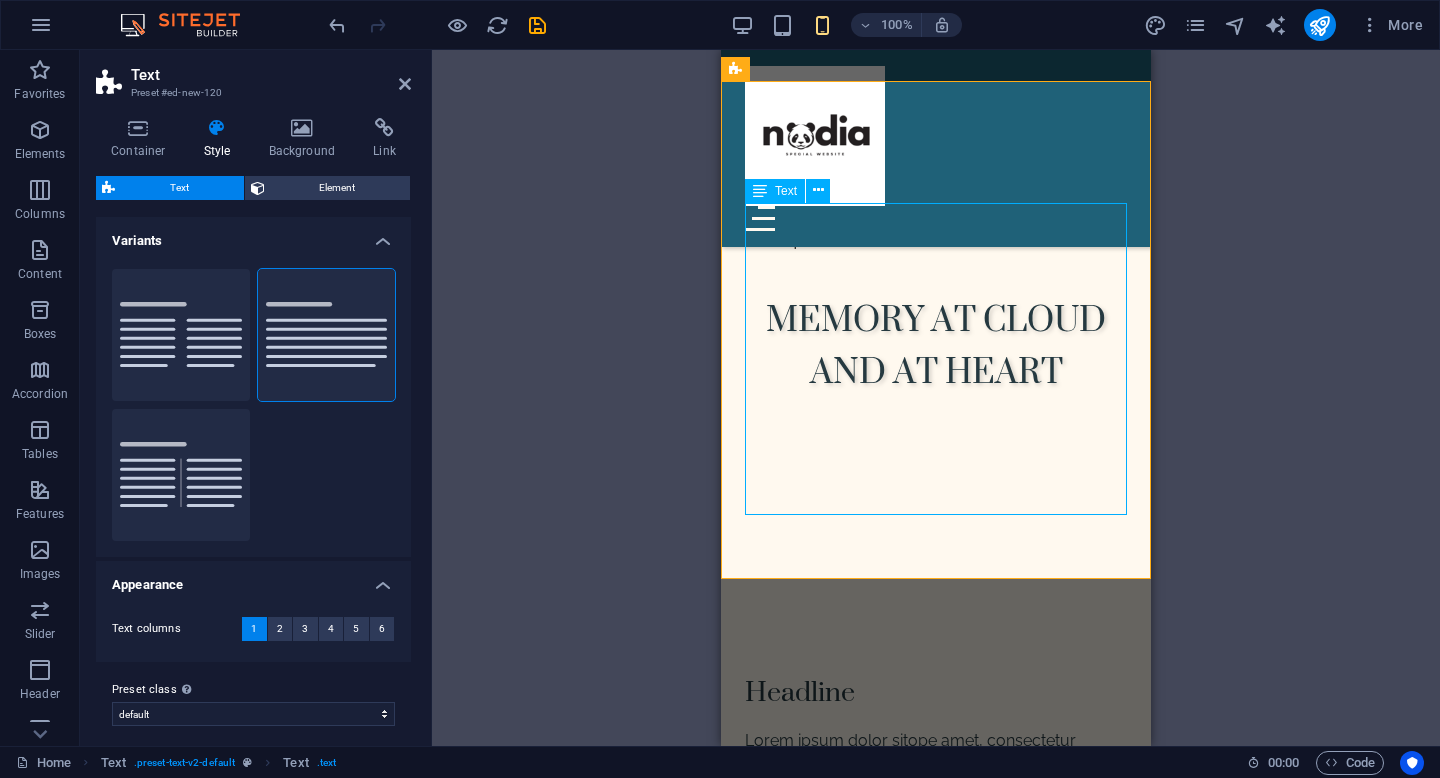 click on "Lorem ipsum dolor sitope amet, consectetur adipisicing elitip. Massumenda, dolore, cum vel modi asperiores consequatur suscipit quidem ducimus eveniet iure expedita consecteture odiogil voluptatum similique fugit voluptates atem accusamus quae quas dolorem tenetur facere tempora maiores adipisci reiciendis accusantium voluptatibus id voluptate tempore dolor harum nisi amet! Nobis, eaque. Aenean commodo ligula eget dolor. Lorem ipsum dolor sit amet, consectetuer adipiscing elit leget odiogil voluptatum similique fugit voluptates dolor. Libero assumenda, dolore, cum vel modi asperiores consequatur." at bounding box center [936, 885] 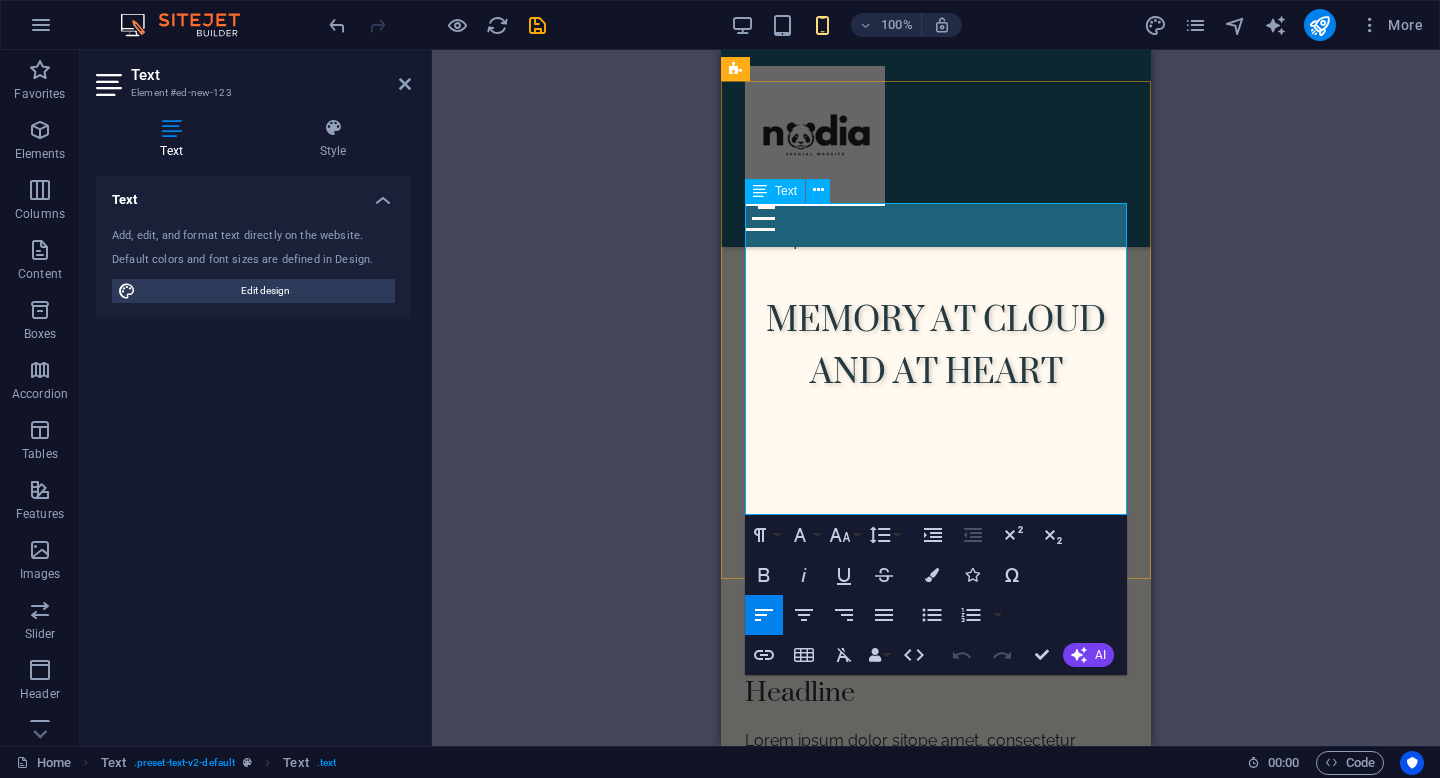 click on "Lorem ipsum dolor sitope amet, consectetur adipisicing elitip. Massumenda, dolore, cum vel modi asperiores consequatur suscipit quidem ducimus eveniet iure expedita consecteture odiogil voluptatum similique fugit voluptates atem accusamus quae quas dolorem tenetur facere tempora maiores adipisci reiciendis accusantium voluptatibus id voluptate tempore dolor harum nisi amet! Nobis, eaque. Aenean commodo ligula eget dolor. Lorem ipsum dolor sit amet, consectetuer adipiscing elit leget odiogil voluptatum similique fugit voluptates dolor. Libero assumenda, dolore, cum vel modi asperiores consequatur." at bounding box center [936, 885] 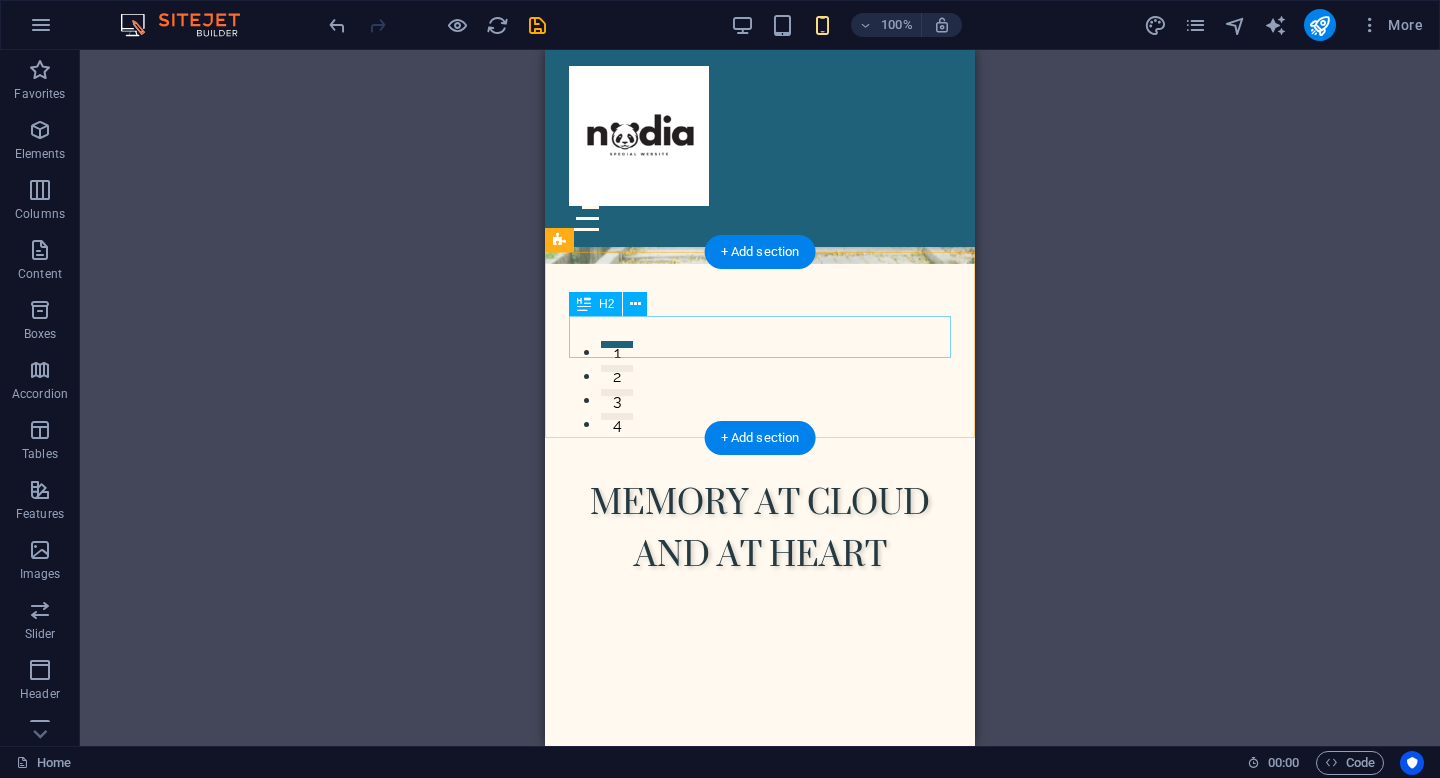 scroll, scrollTop: 360, scrollLeft: 0, axis: vertical 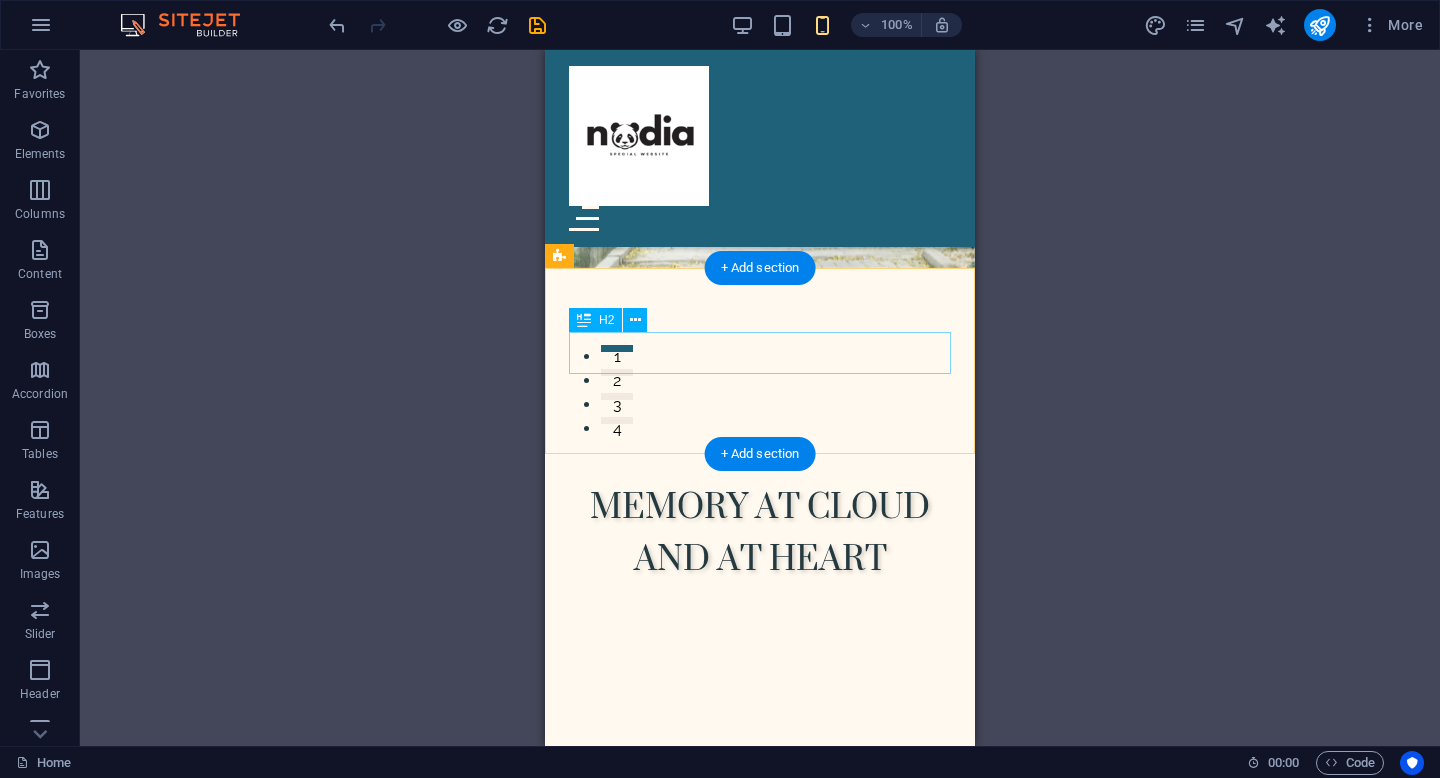 click on "Headline" at bounding box center [760, 879] 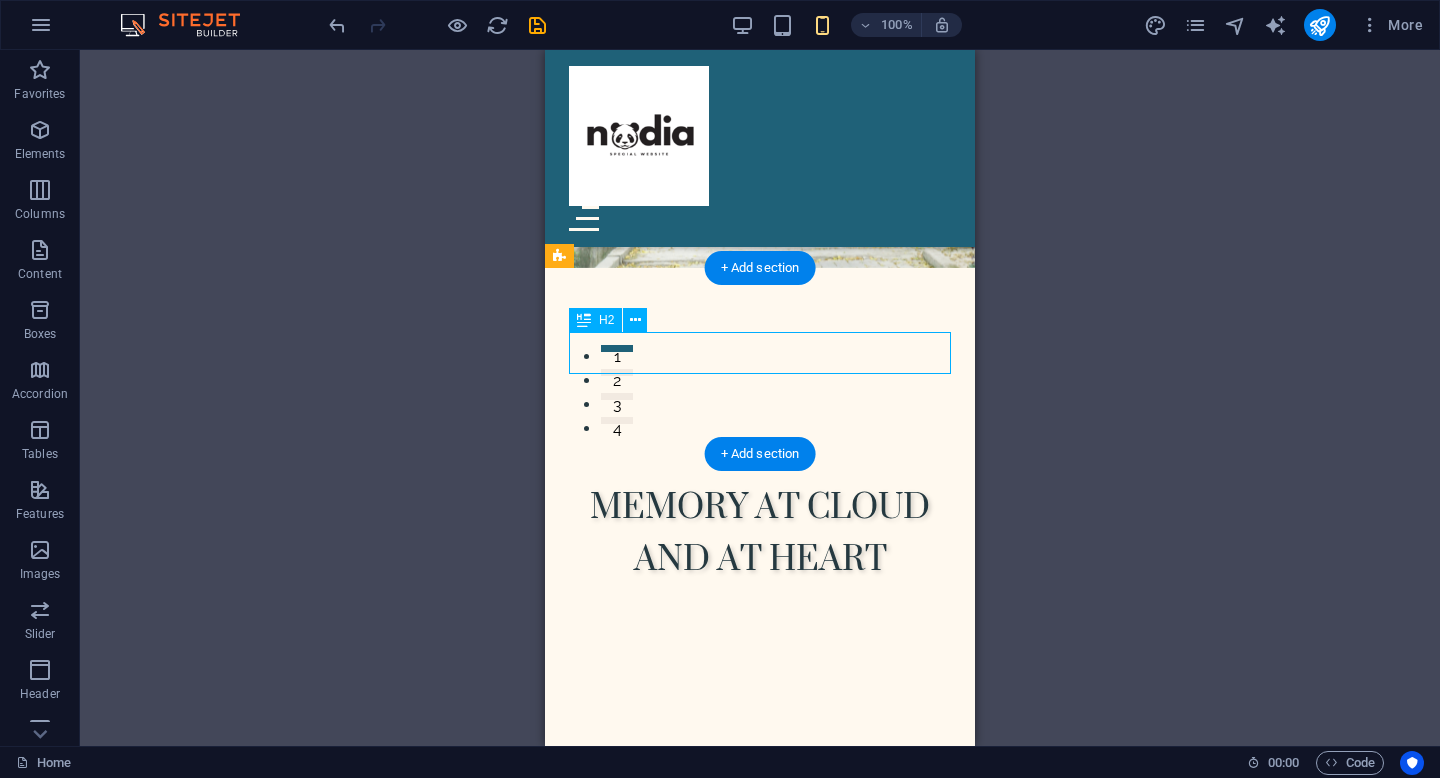 click on "Headline" at bounding box center (760, 879) 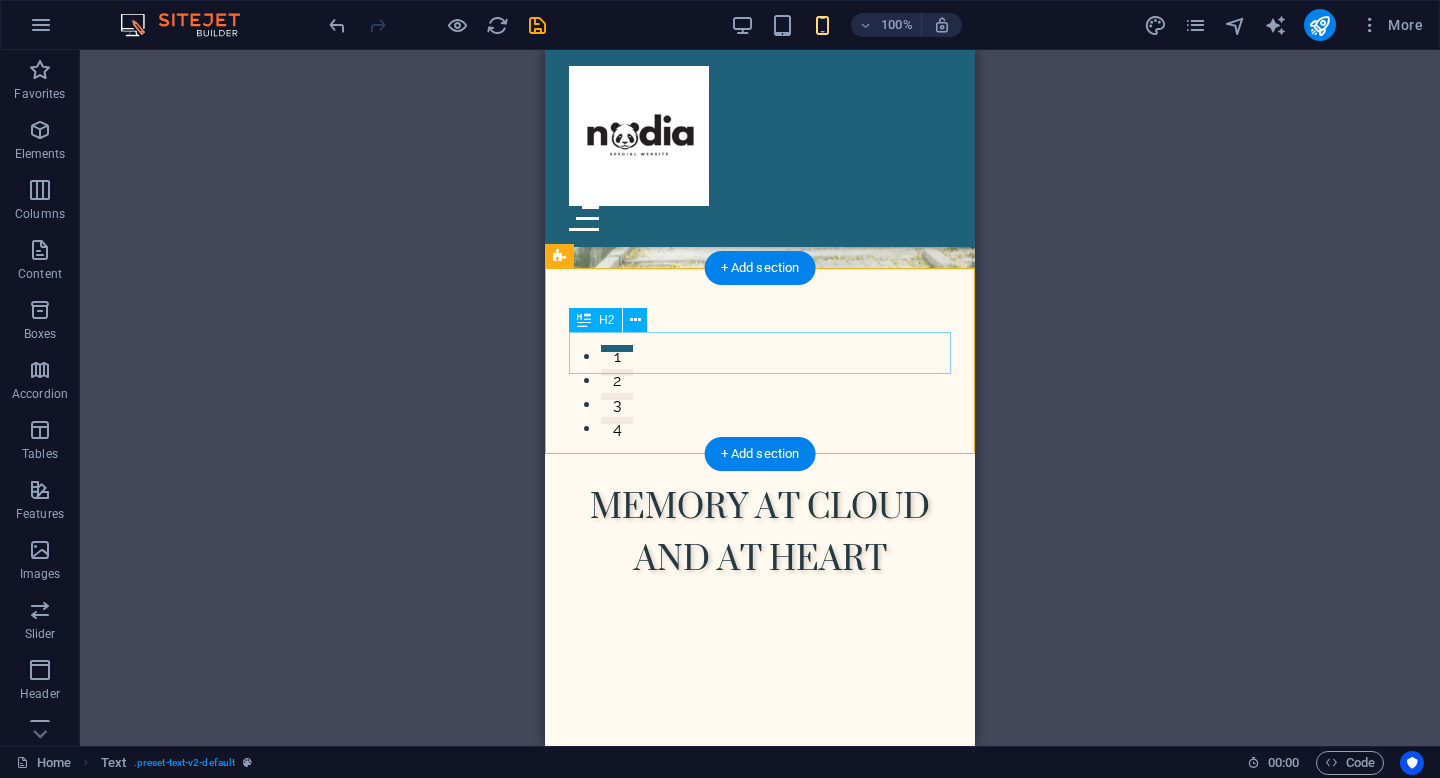 click on "Headline" at bounding box center [760, 879] 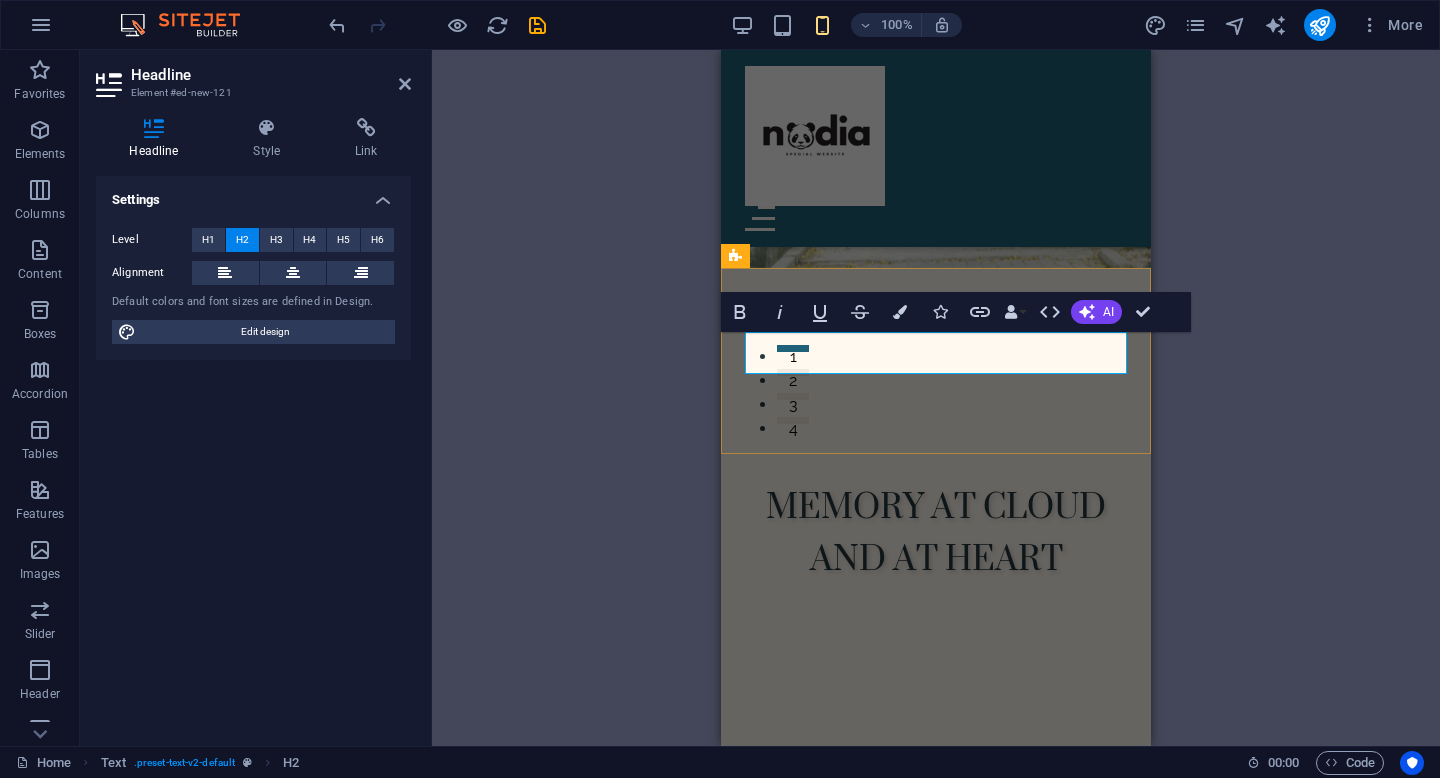 type 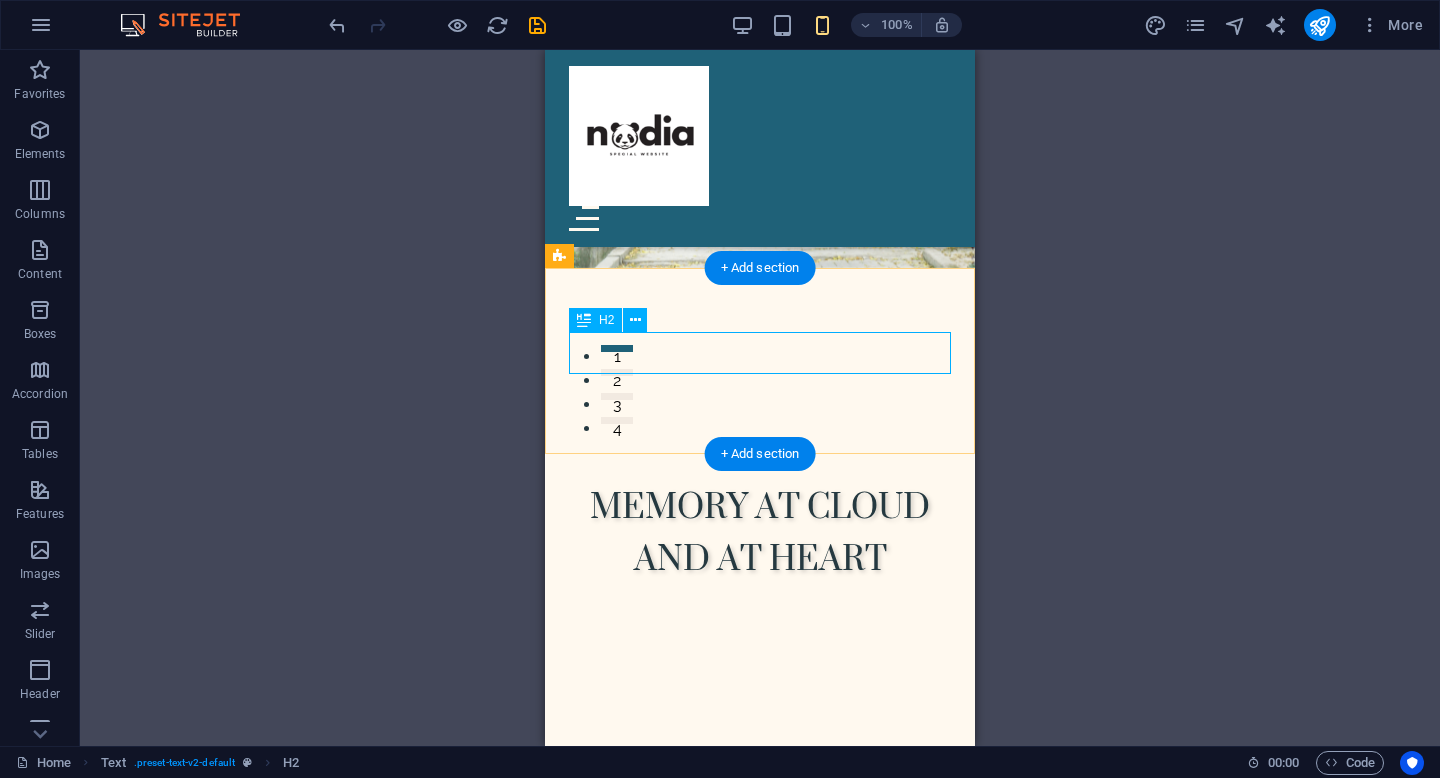 click on "PLAY THE MUSIC BELLOW" at bounding box center (760, 879) 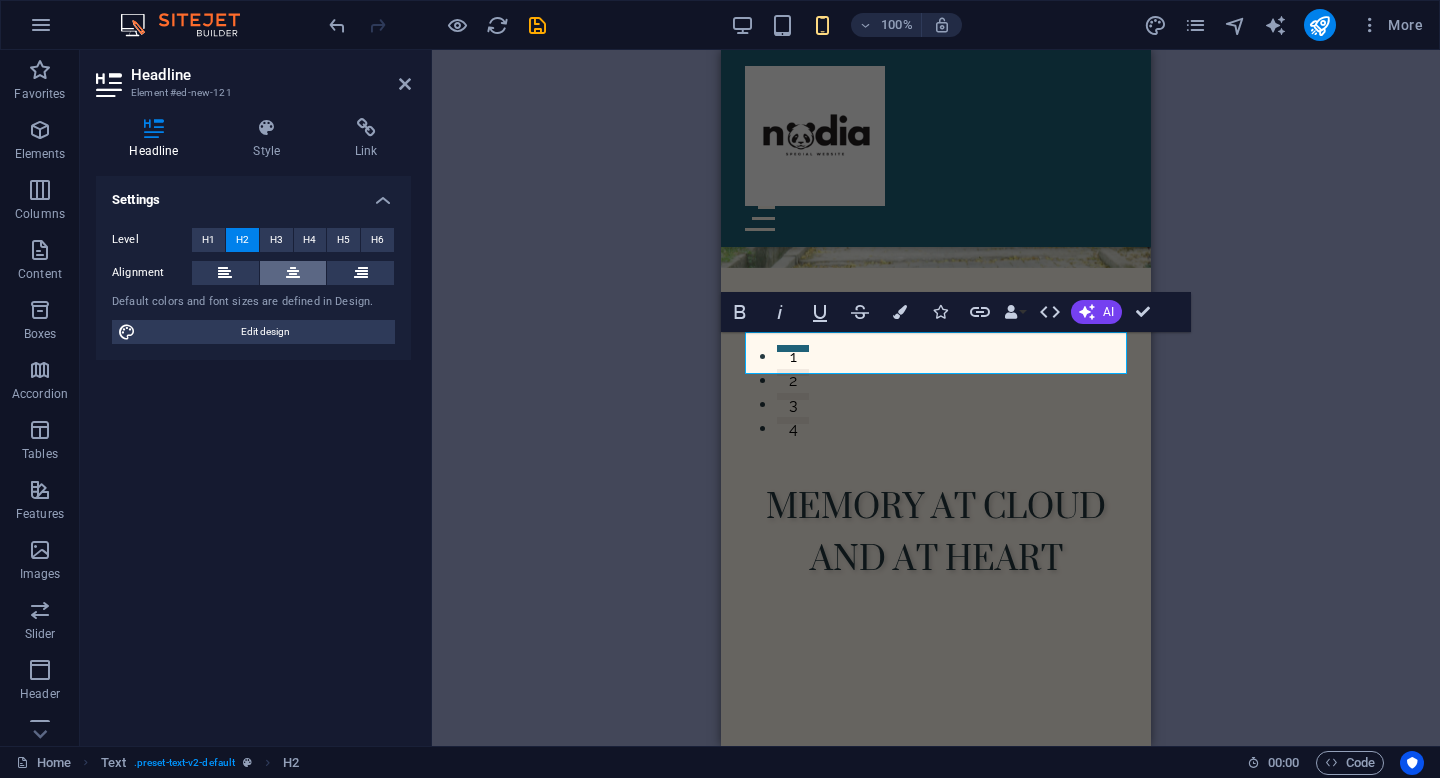 click at bounding box center (293, 273) 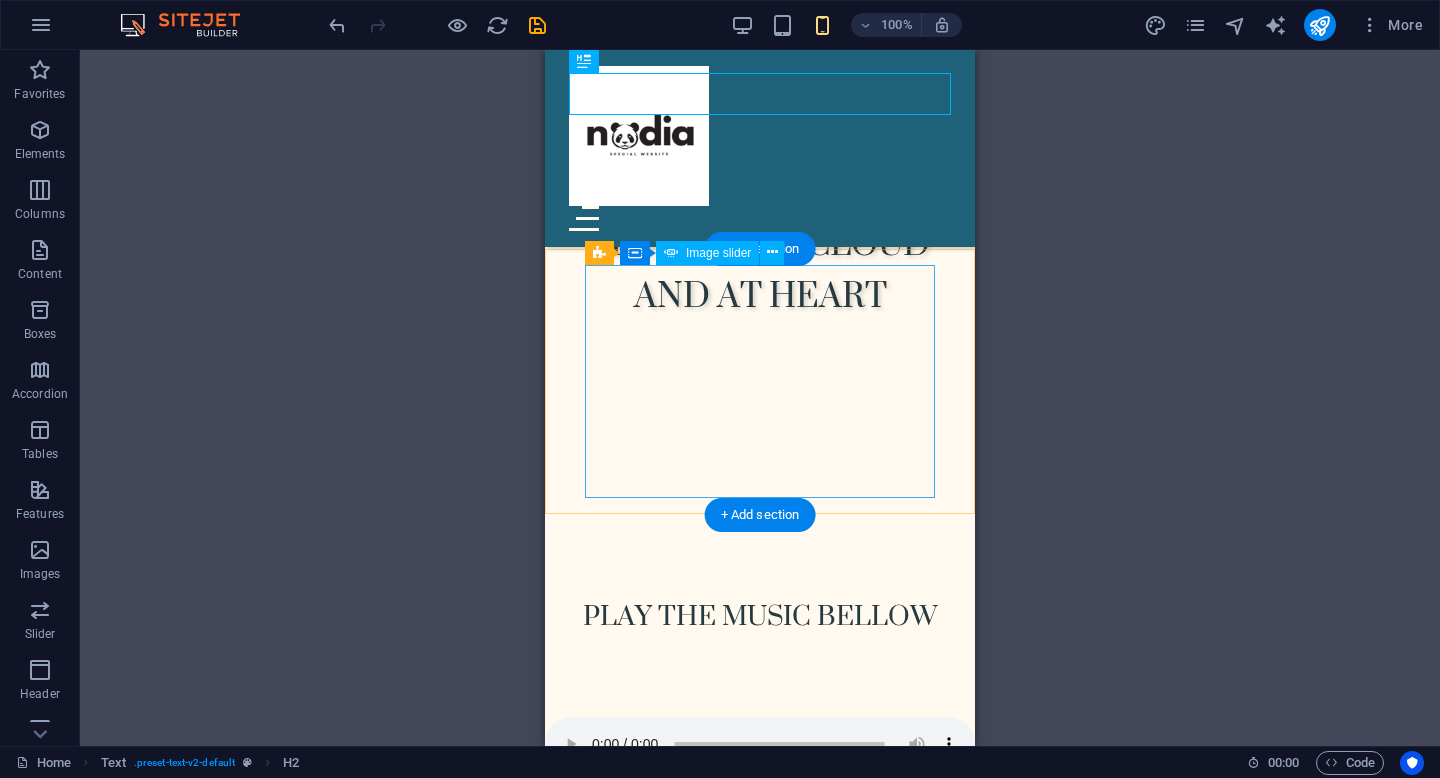 scroll, scrollTop: 618, scrollLeft: 0, axis: vertical 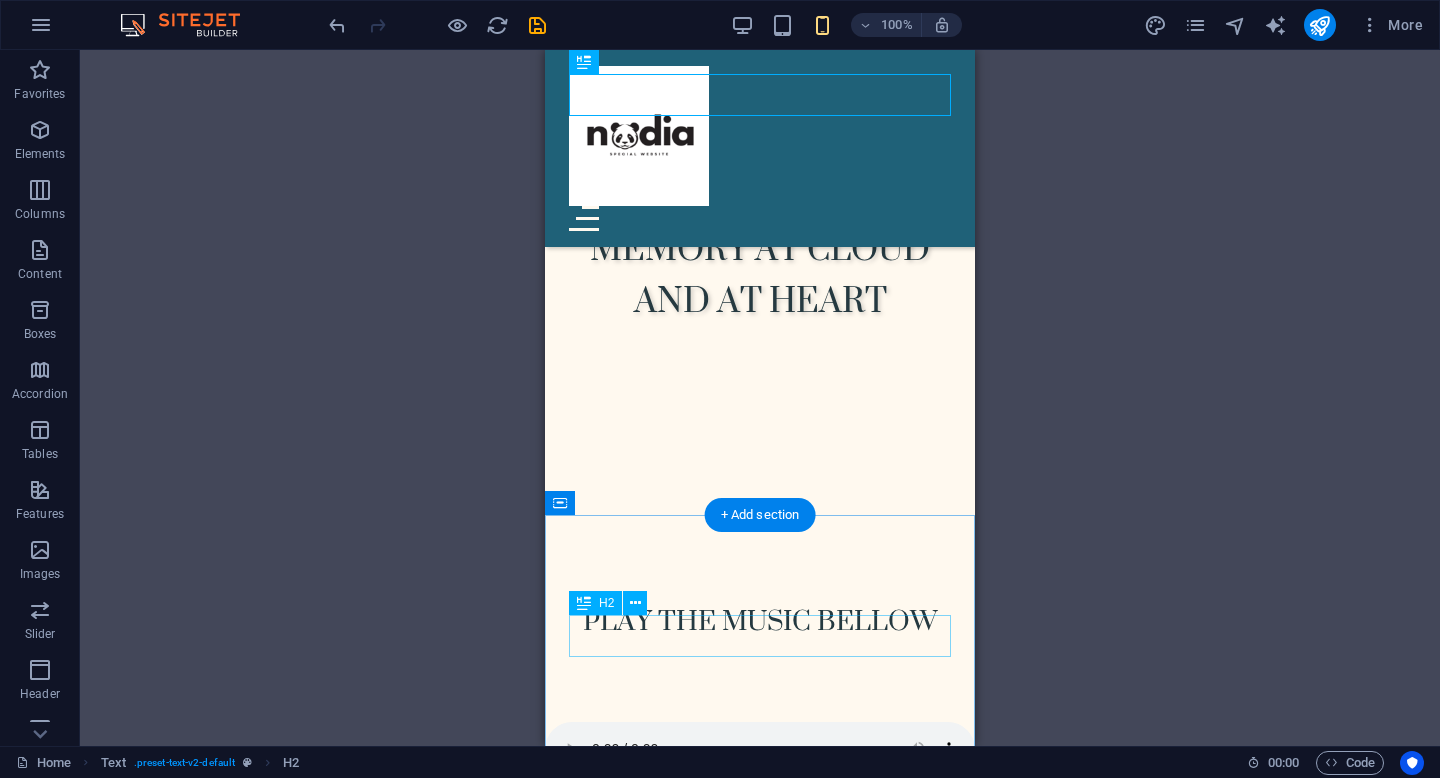 click on "Our Signature Services" at bounding box center [760, 1162] 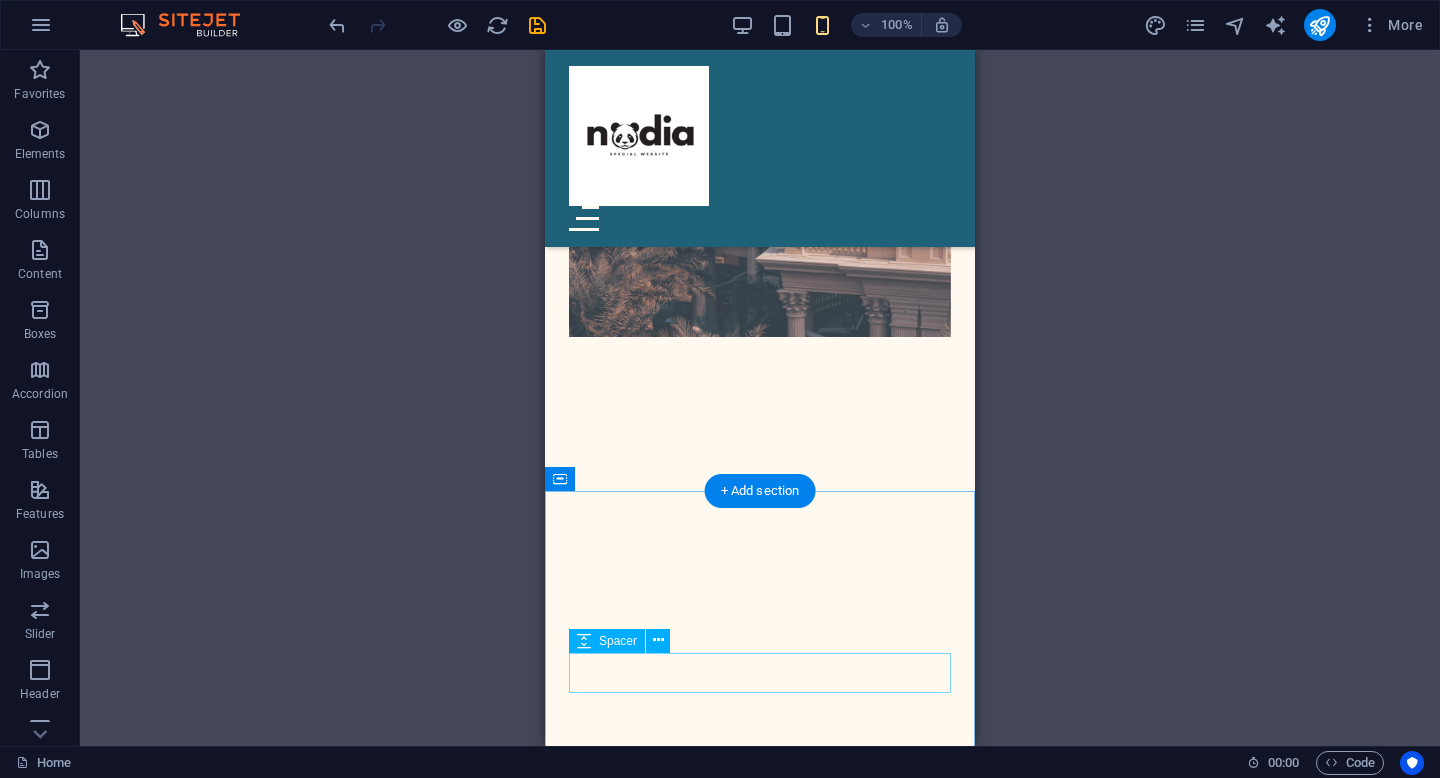 scroll, scrollTop: 4646, scrollLeft: 0, axis: vertical 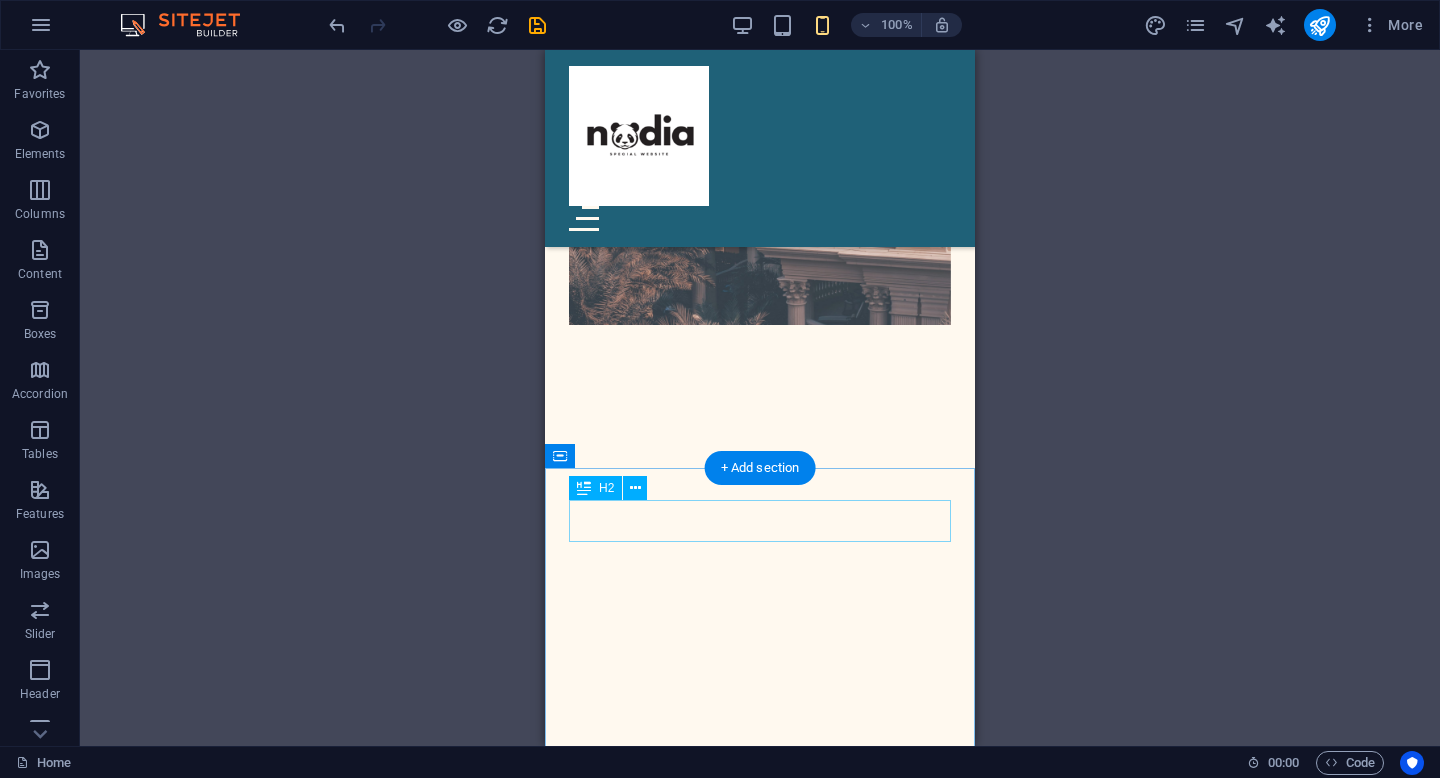 click on "Book Your Stay" at bounding box center [760, 1375] 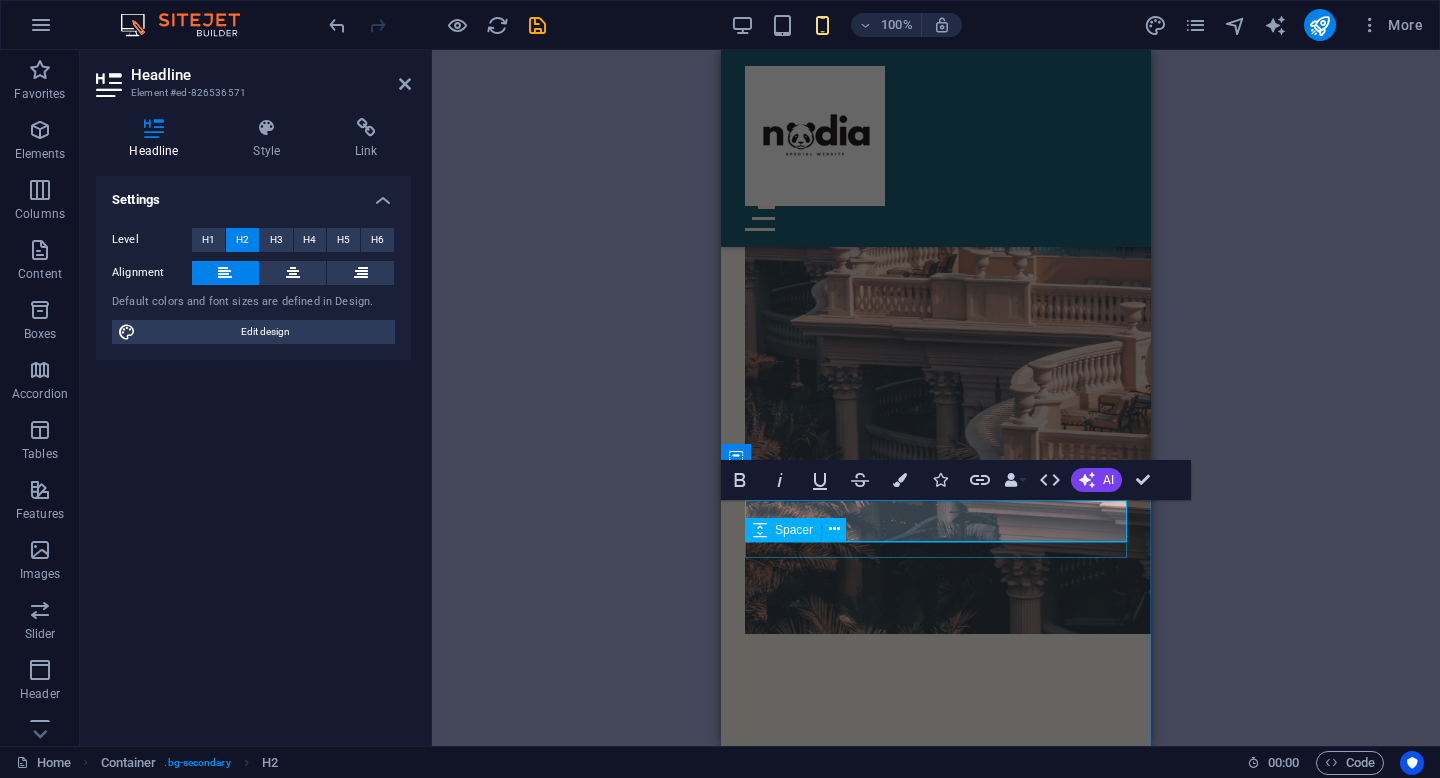 type 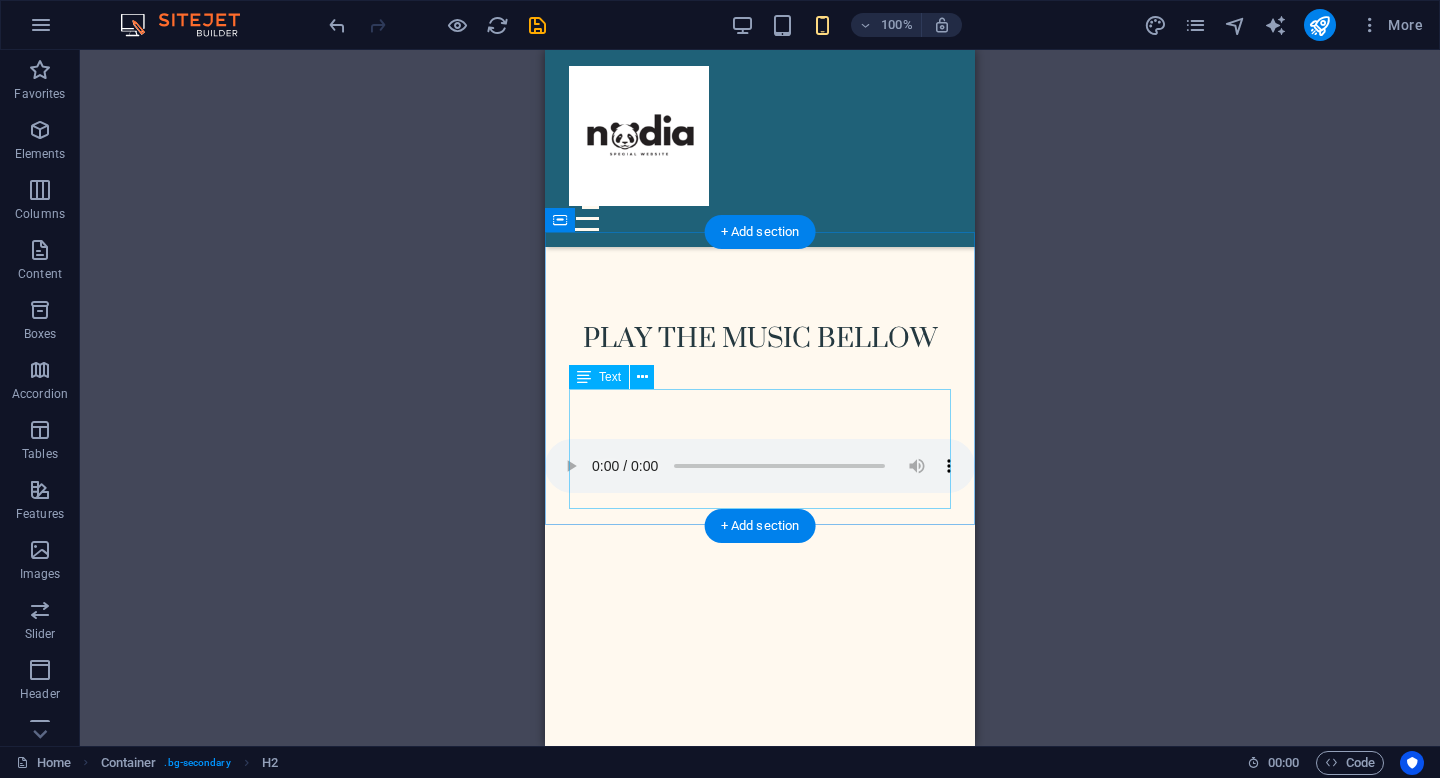 scroll, scrollTop: 900, scrollLeft: 0, axis: vertical 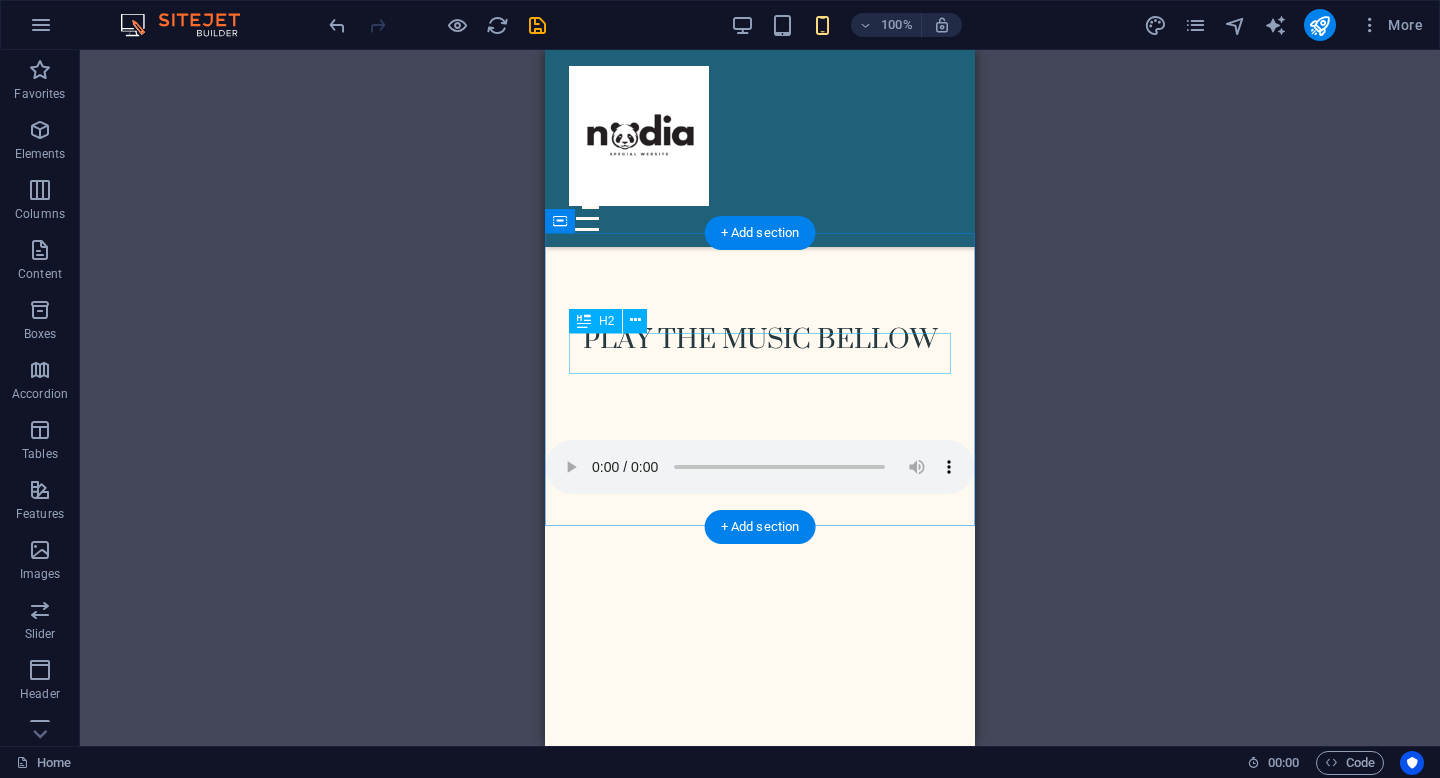 click on "Our Signature Services" at bounding box center [760, 880] 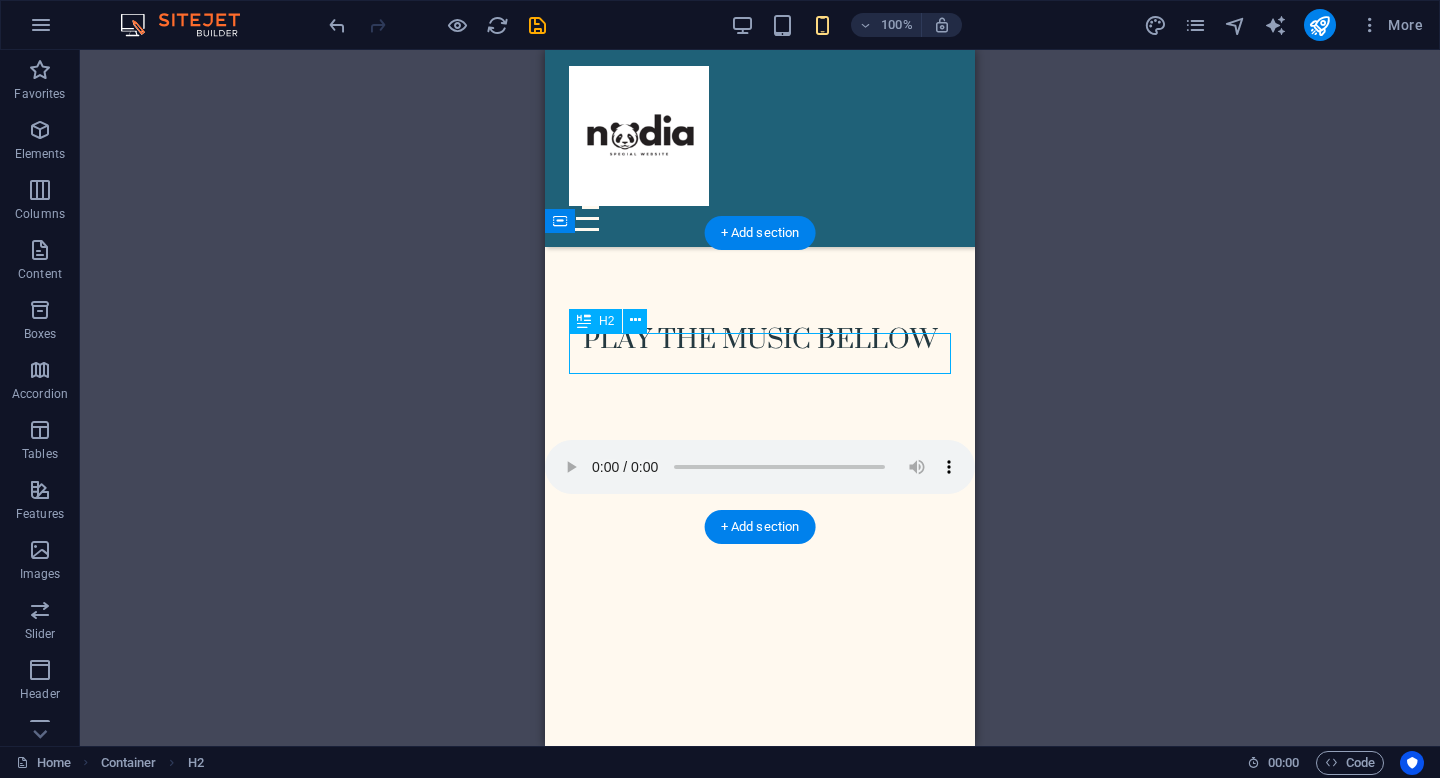 click on "Our Signature Services" at bounding box center (760, 880) 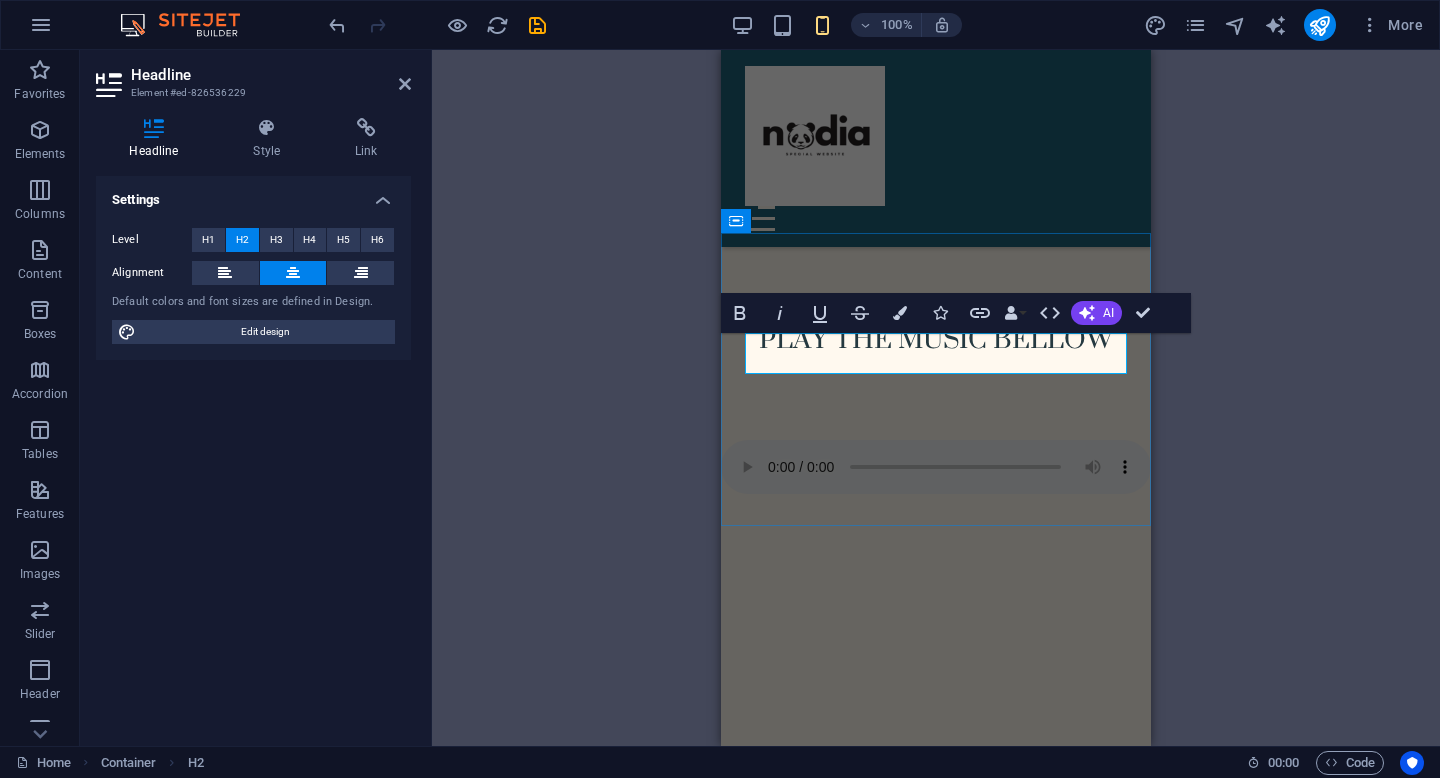 type 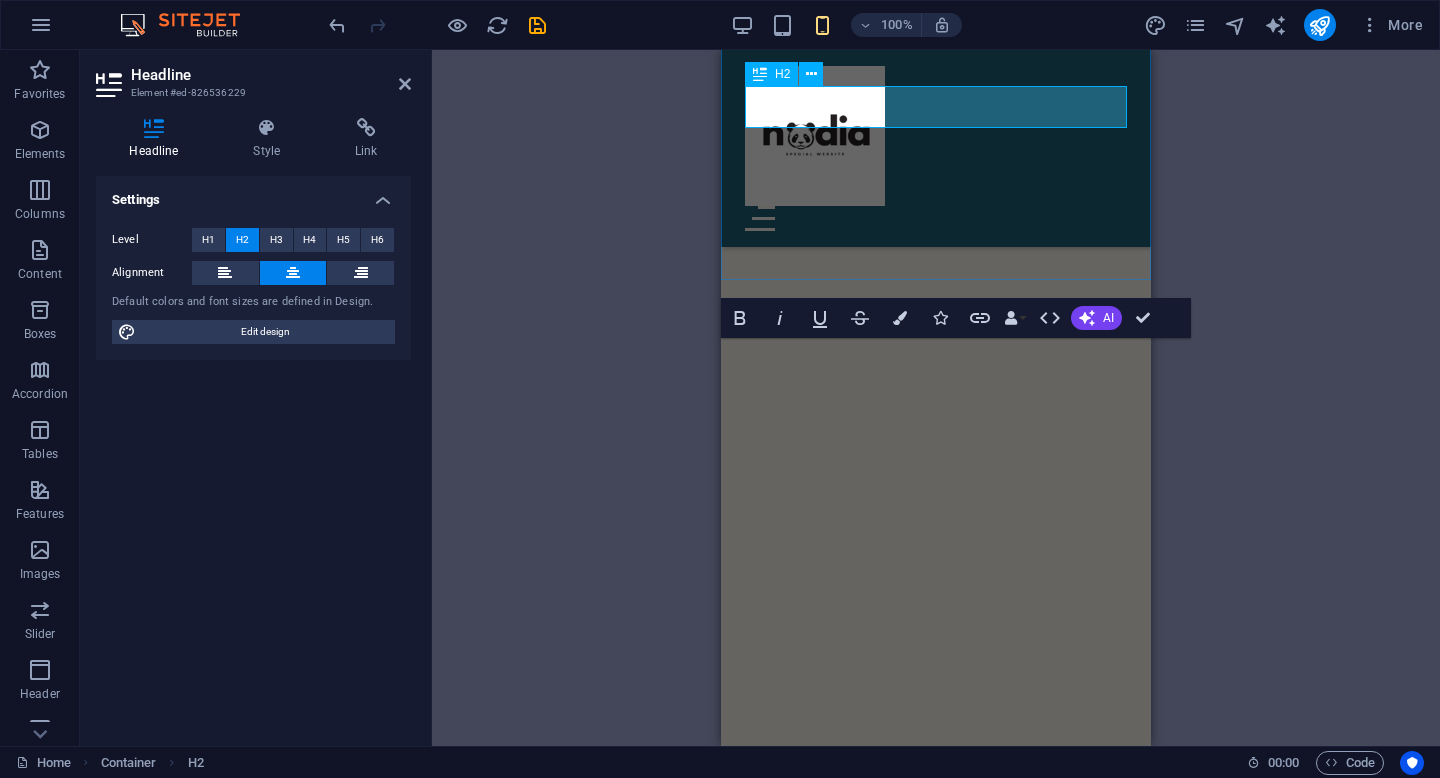 scroll, scrollTop: 1192, scrollLeft: 0, axis: vertical 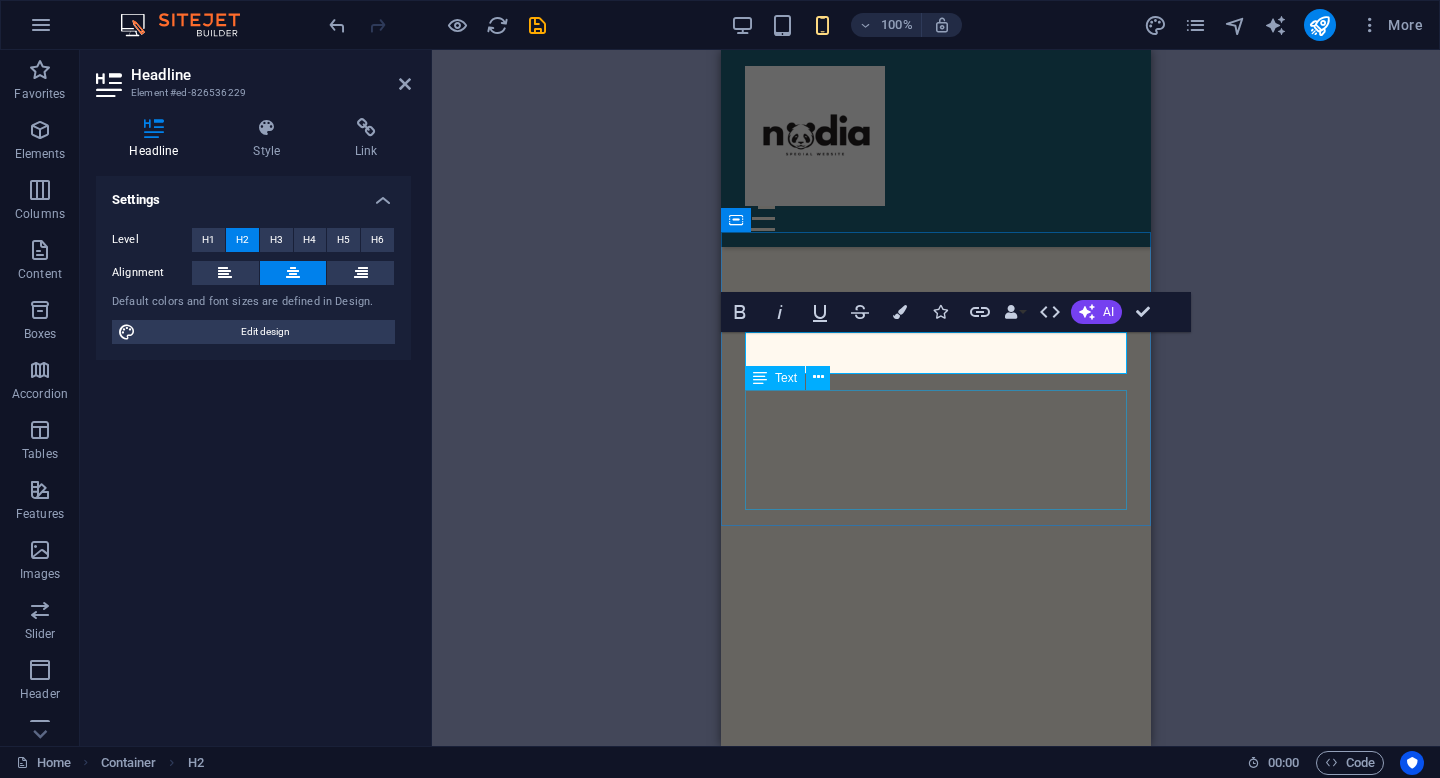 click on "Sed ut perspiciatis unde omnis iste natus error sit voluptatem accusantium doloremque laudantium, totam rem aperiam, eaque ipsa quae ab illo inventore veritatis et quasi architecto beatae vitae dicta sunt explicabo." at bounding box center [936, 976] 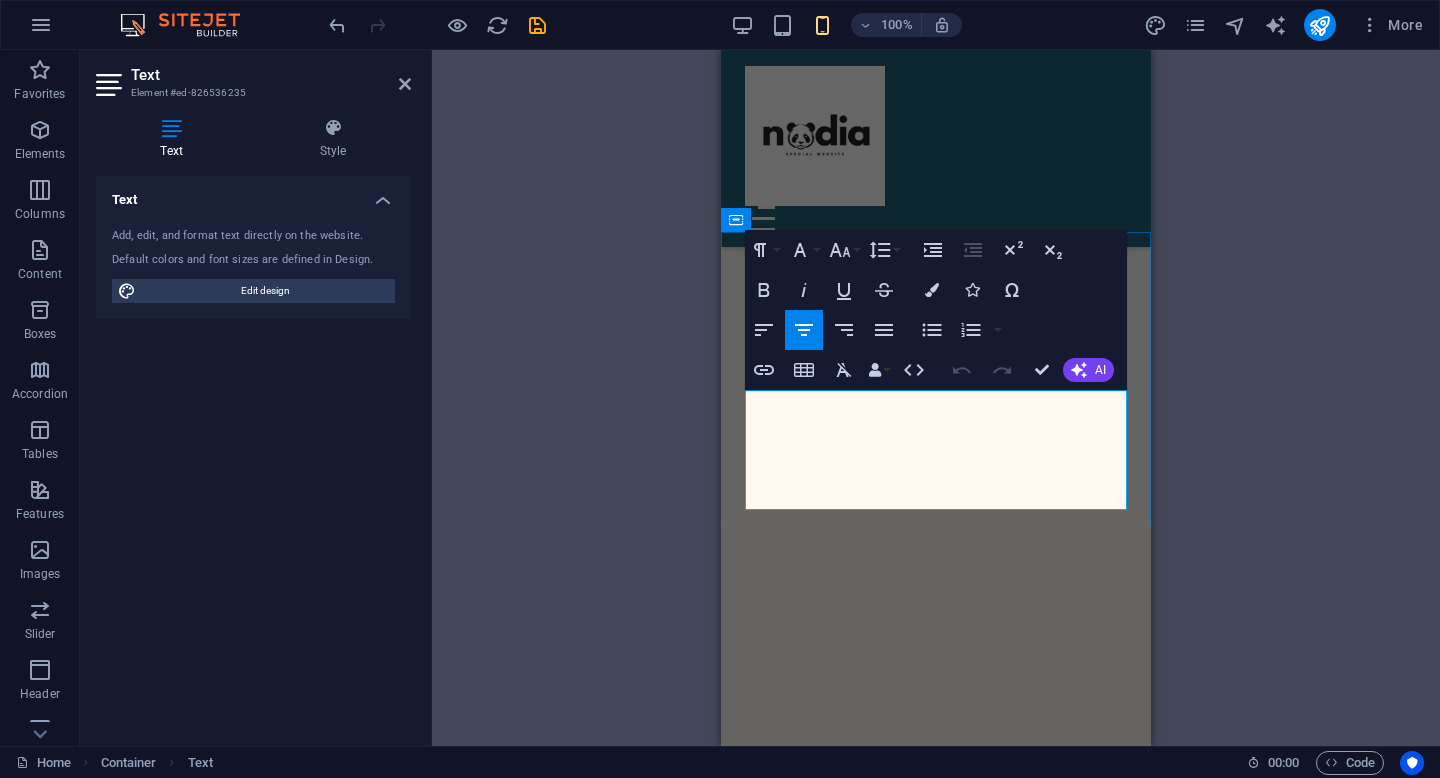 click on "Sed ut perspiciatis unde omnis iste natus error sit voluptatem accusantium doloremque laudantium, totam rem aperiam, eaque ipsa quae ab illo inventore veritatis et quasi architecto beatae vitae dicta sunt explicabo." at bounding box center (936, 976) 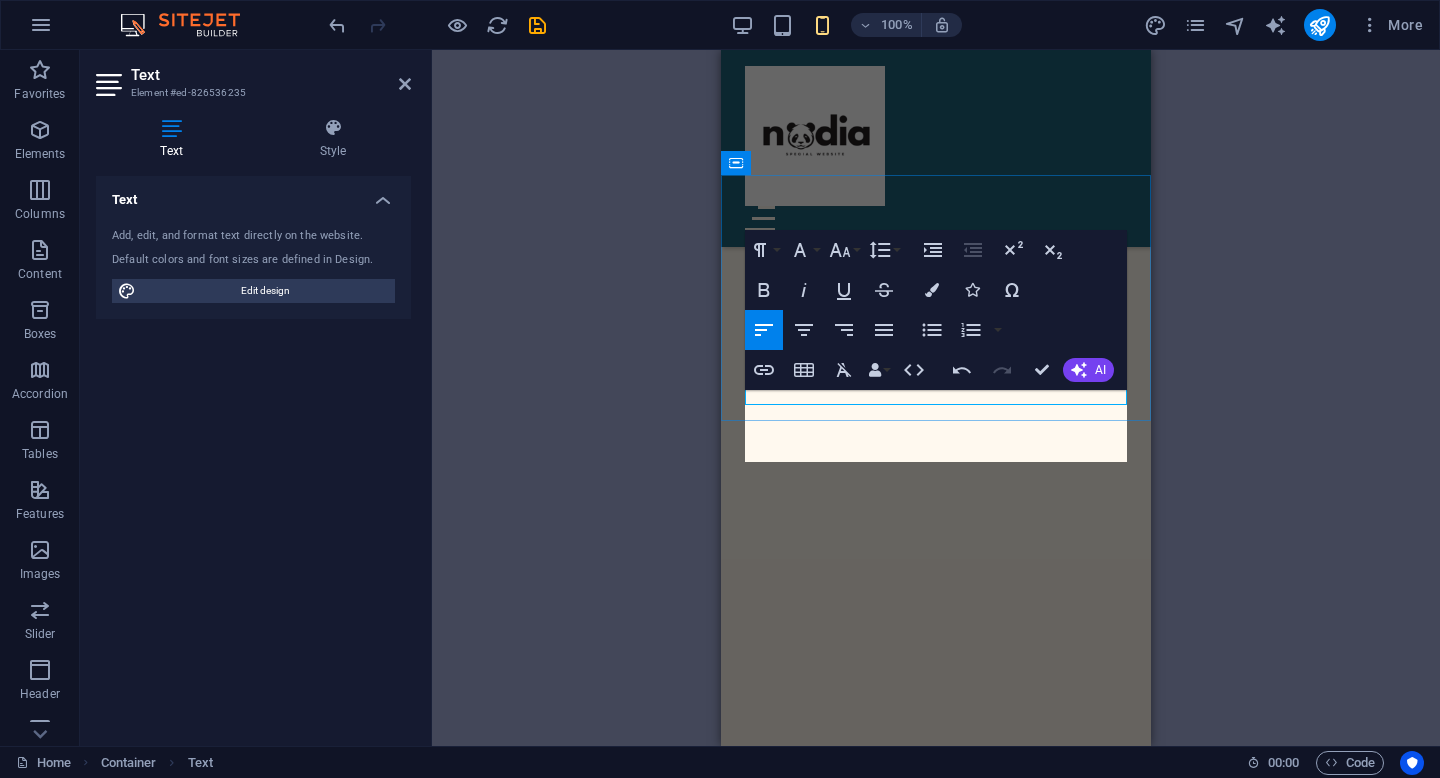 scroll, scrollTop: 1192, scrollLeft: 0, axis: vertical 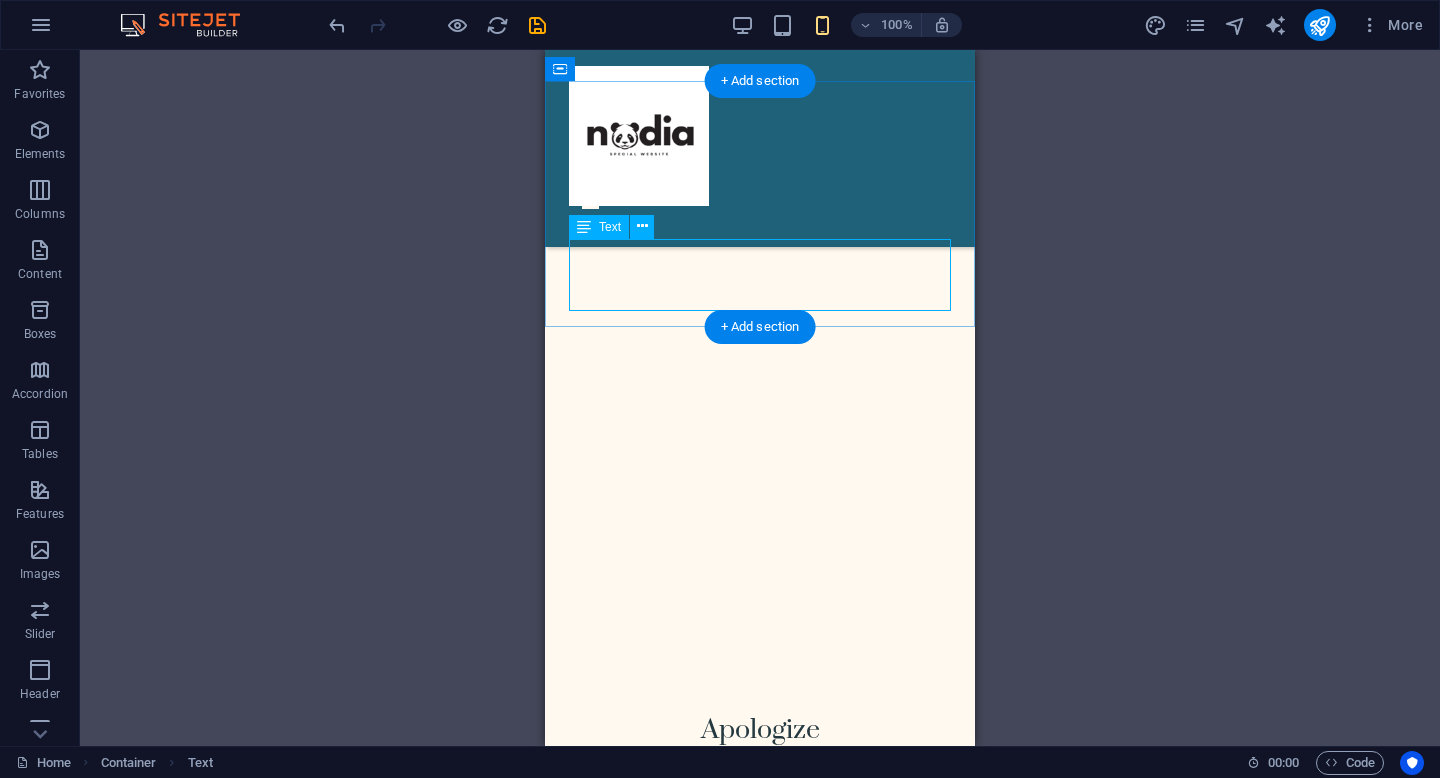 click on "Maaf yaa, fotonya ga bener'' hilang dari hp dan laptop, tapi tersimpan di cloud memori yang akan susah untuk di hapus" at bounding box center (760, 801) 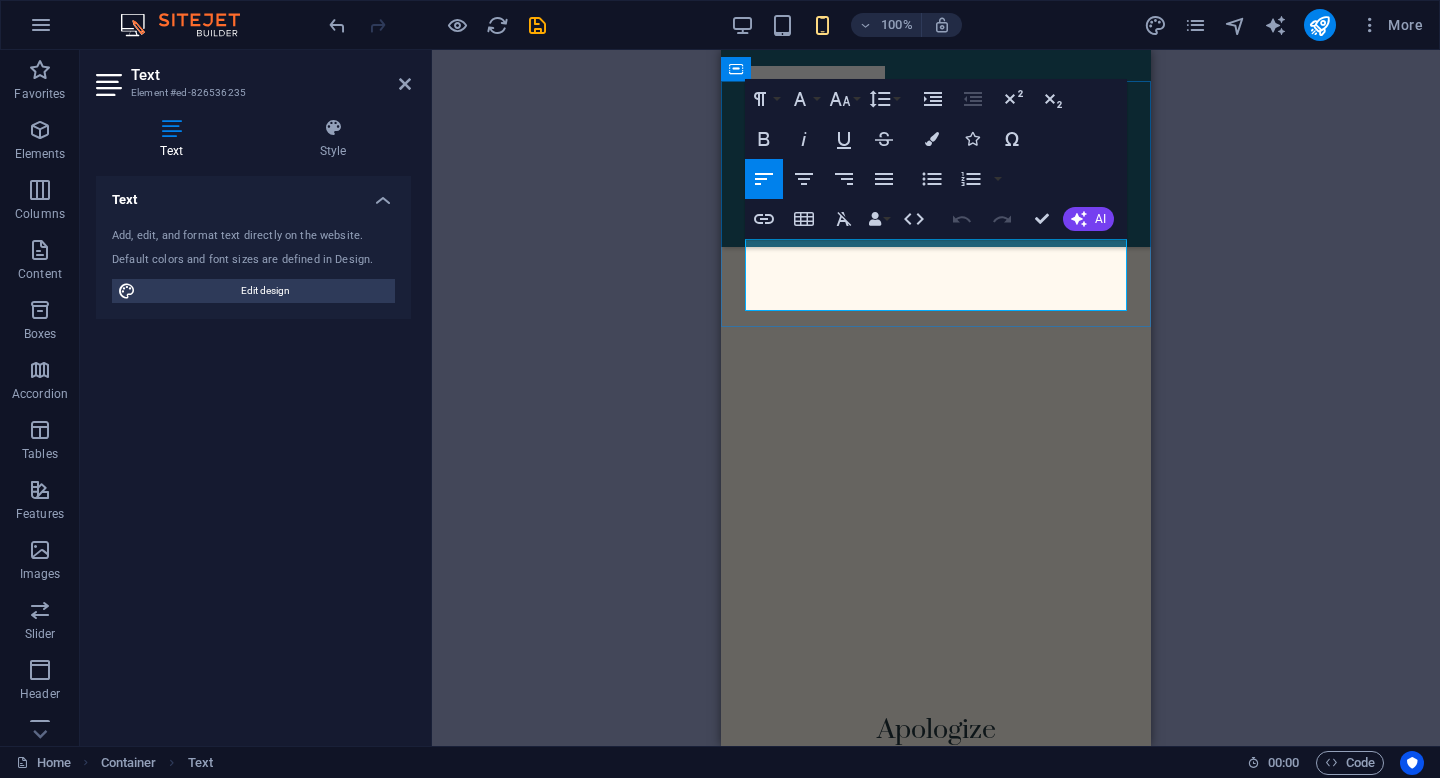 click on "Maaf yaa, fotonya ga bener'' hilang dari hp dan laptop, tapi tersimpan di cloud memori yang akan susah untuk di hapus" at bounding box center (936, 801) 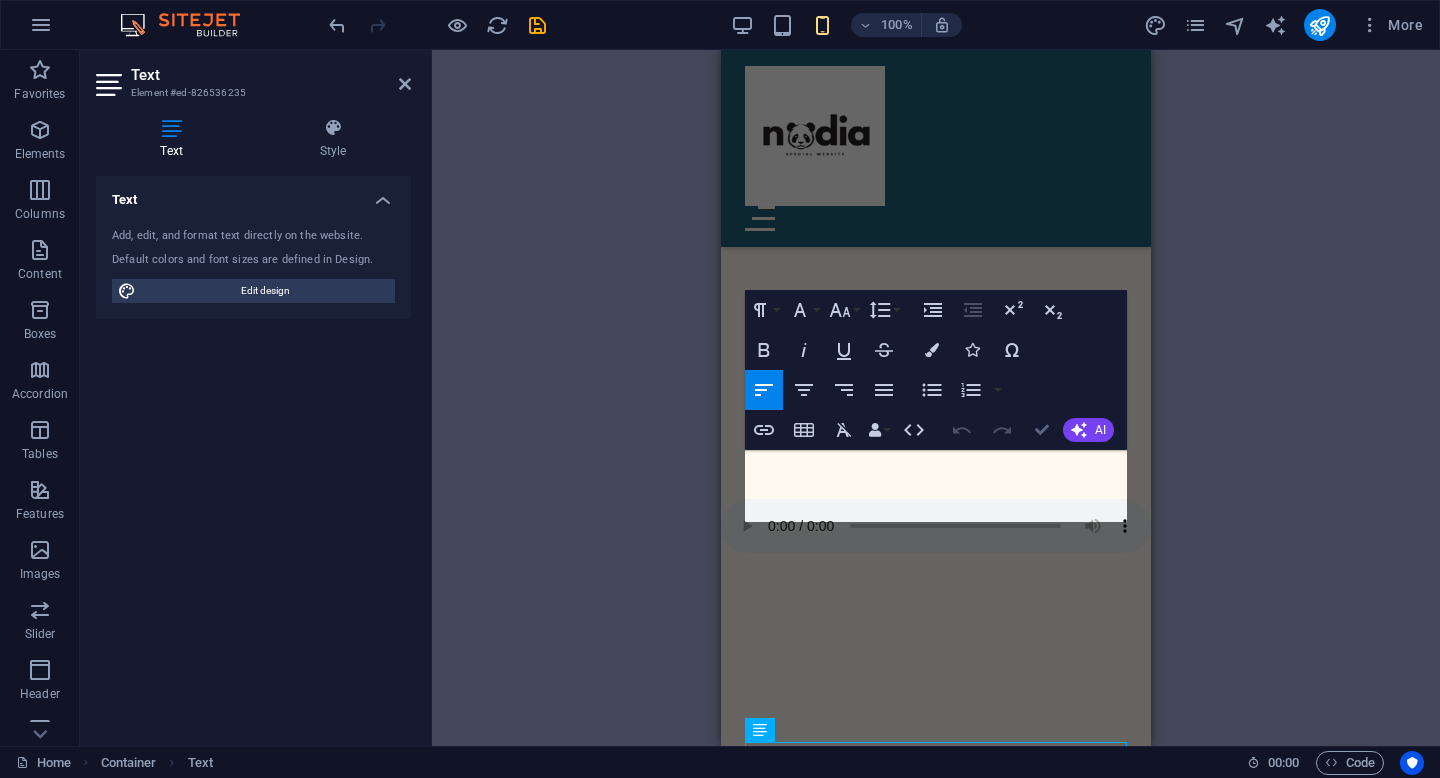 scroll, scrollTop: 840, scrollLeft: 0, axis: vertical 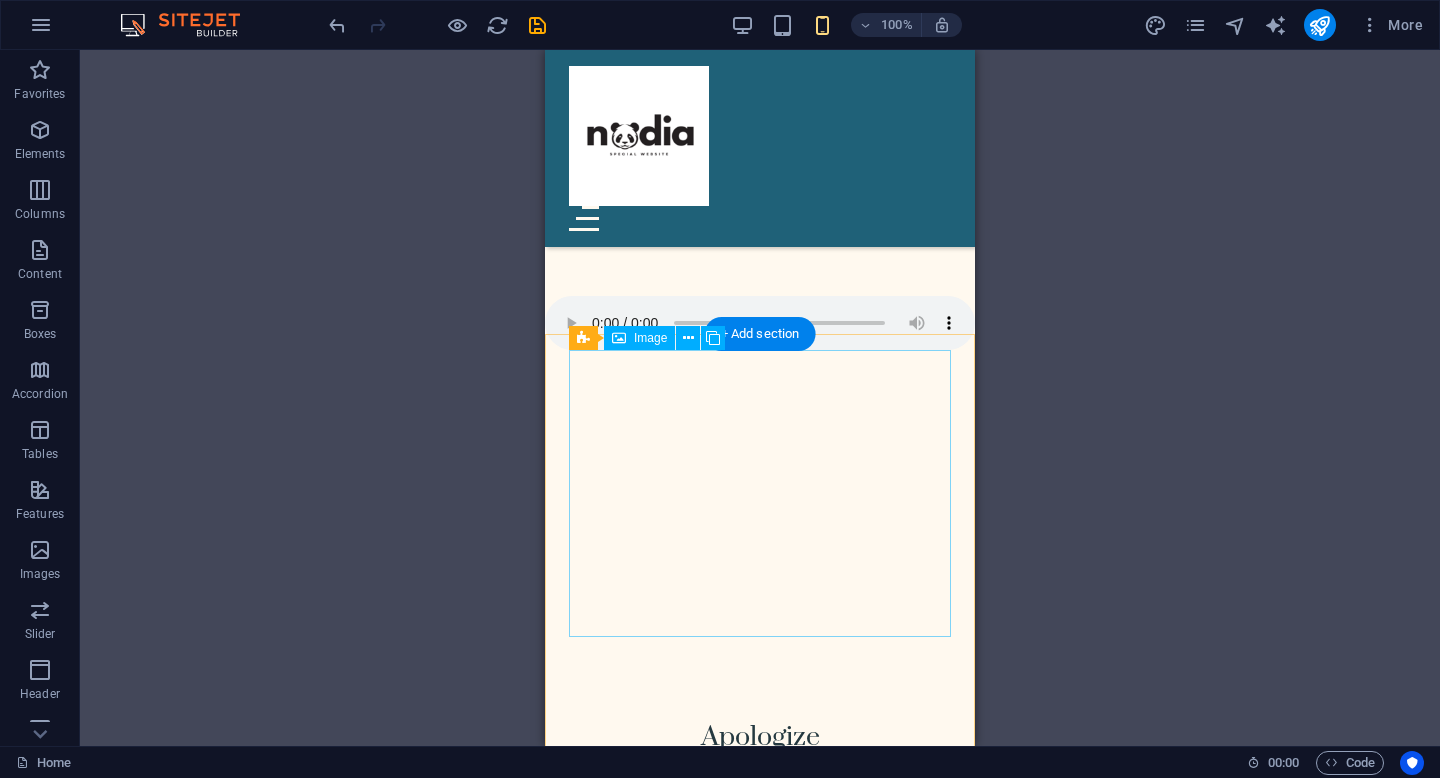 click on "Cuisine" at bounding box center [760, 1020] 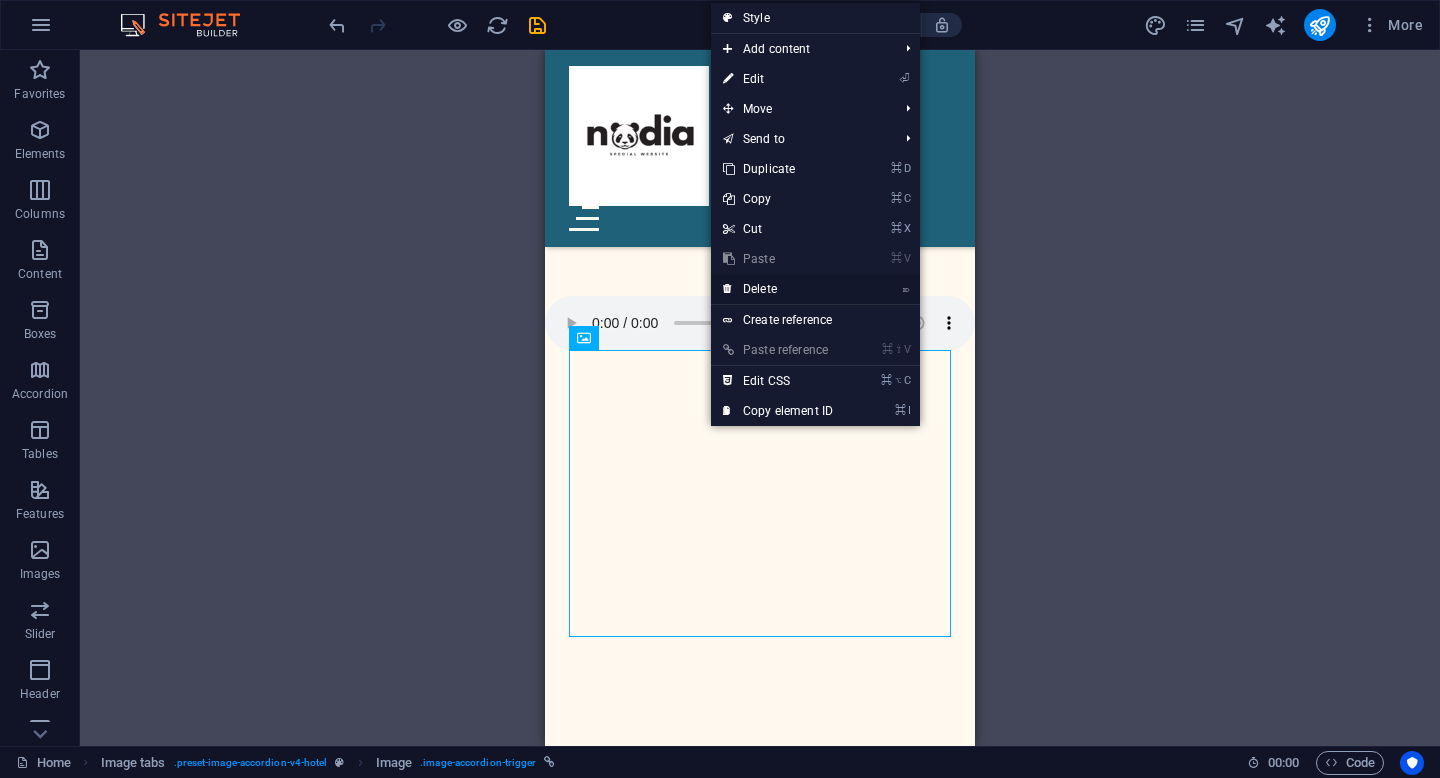 click on "⌦  Delete" at bounding box center [778, 289] 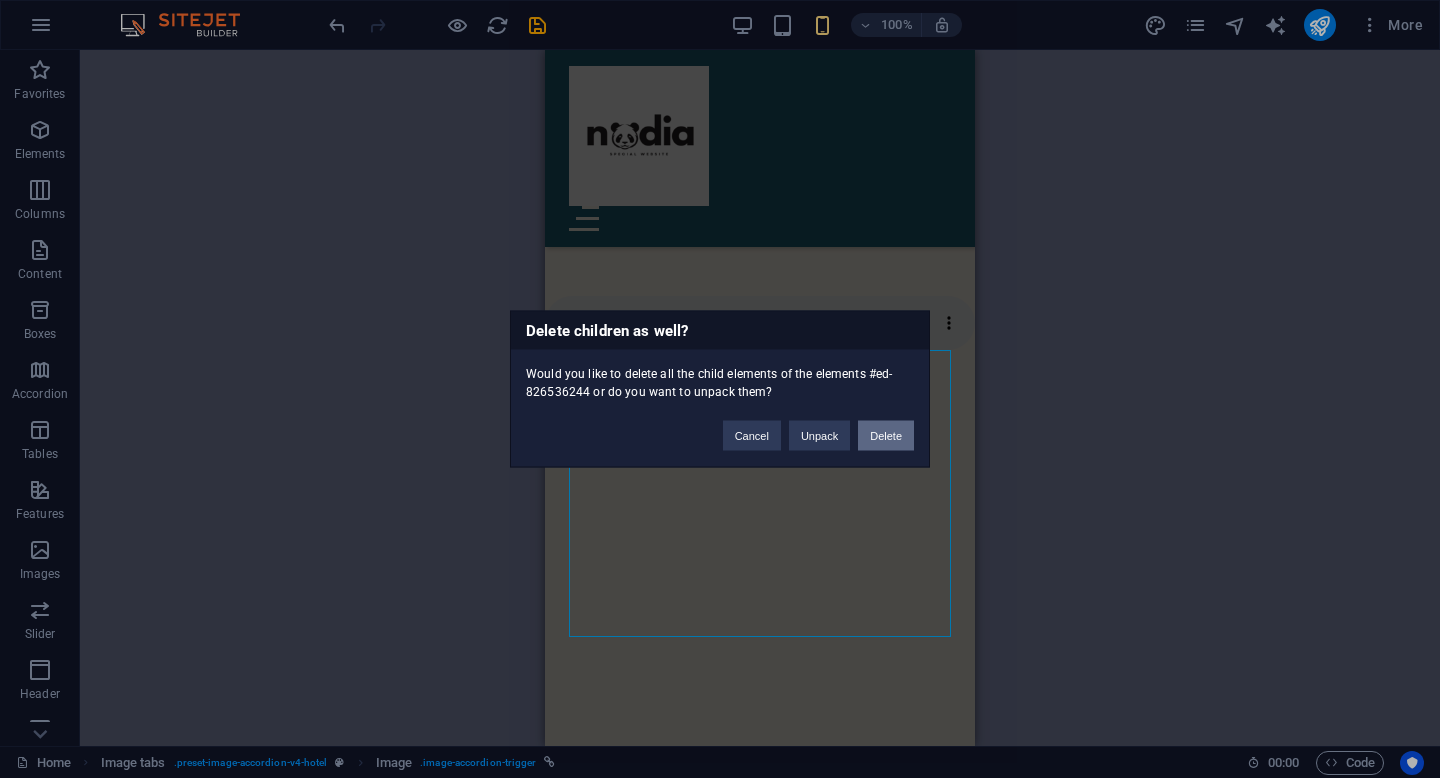 click on "Delete" at bounding box center [886, 436] 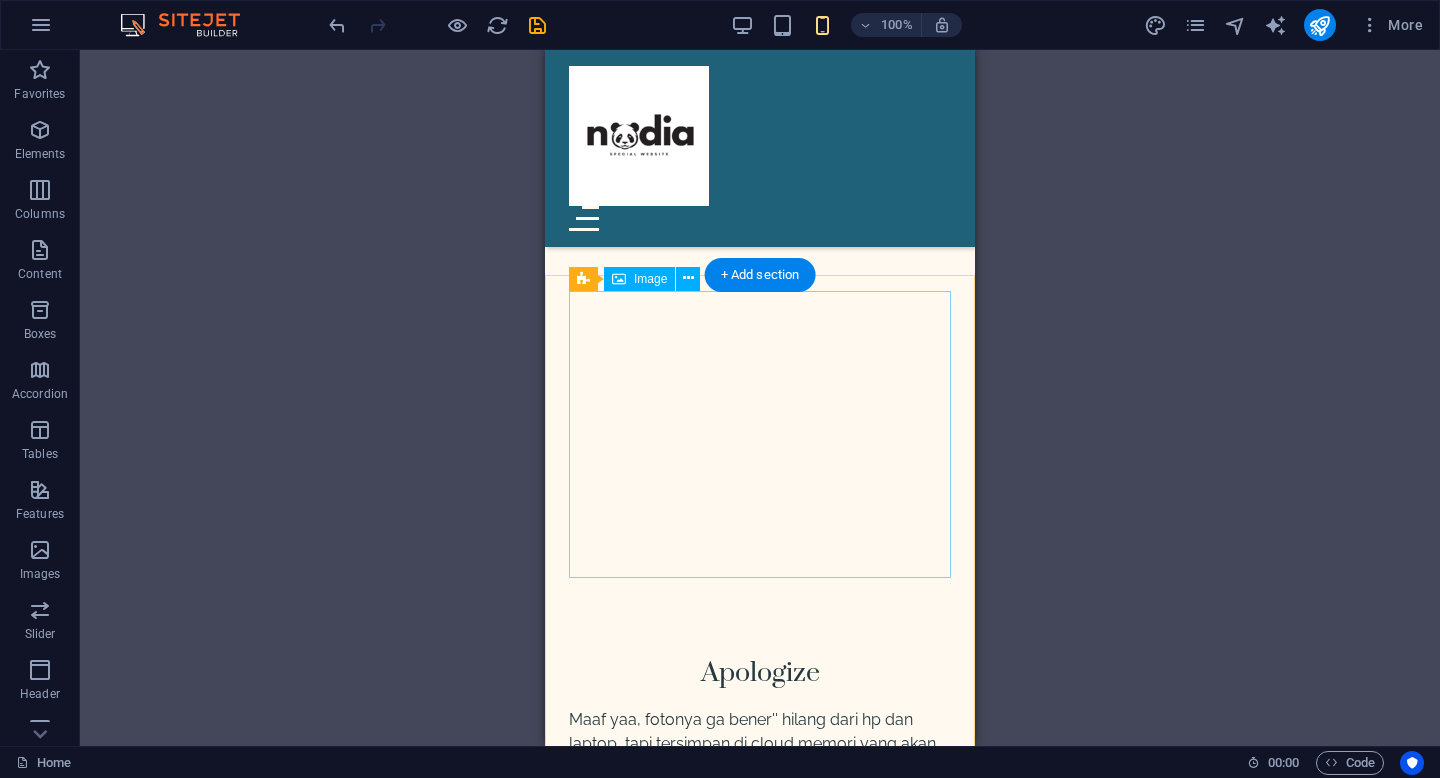 scroll, scrollTop: 1402, scrollLeft: 0, axis: vertical 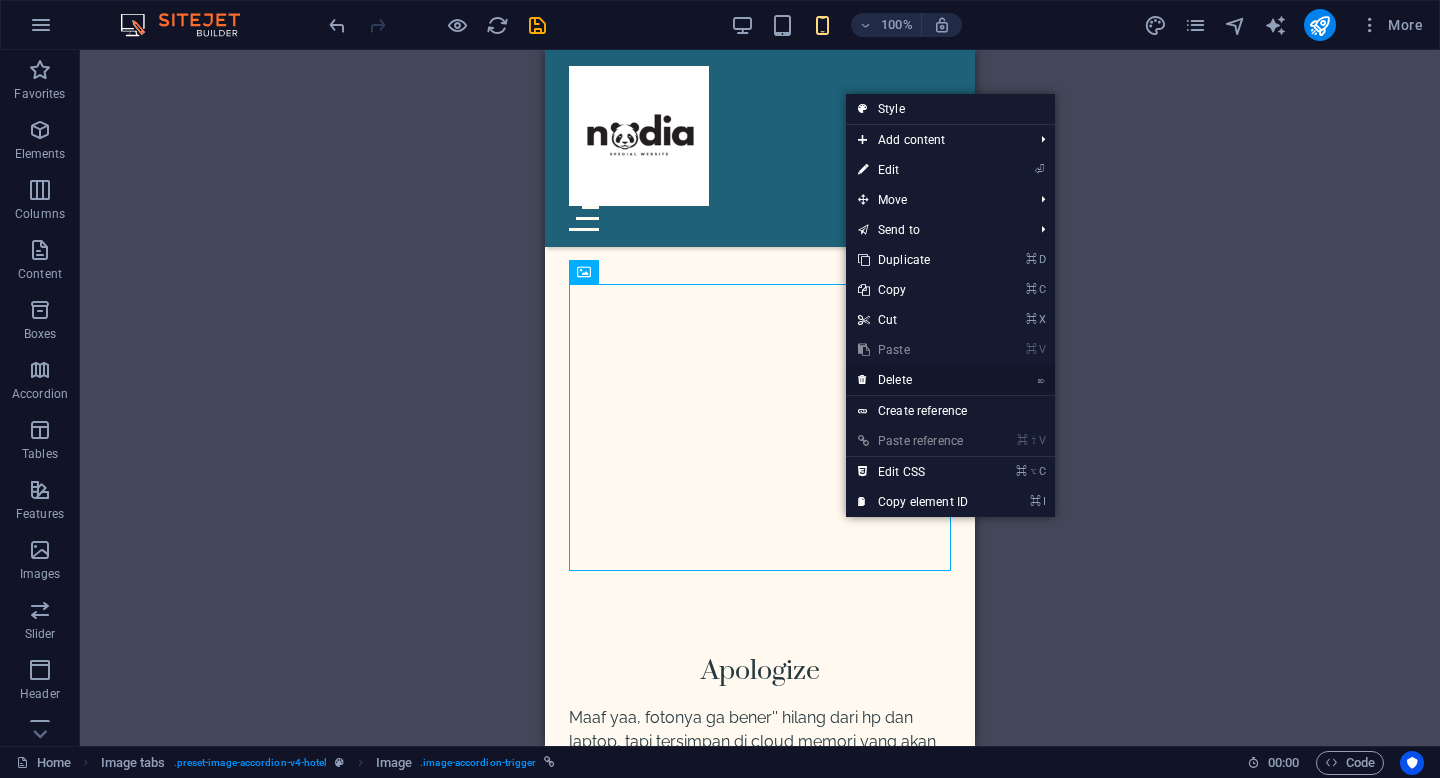 click on "⌦  Delete" at bounding box center (913, 380) 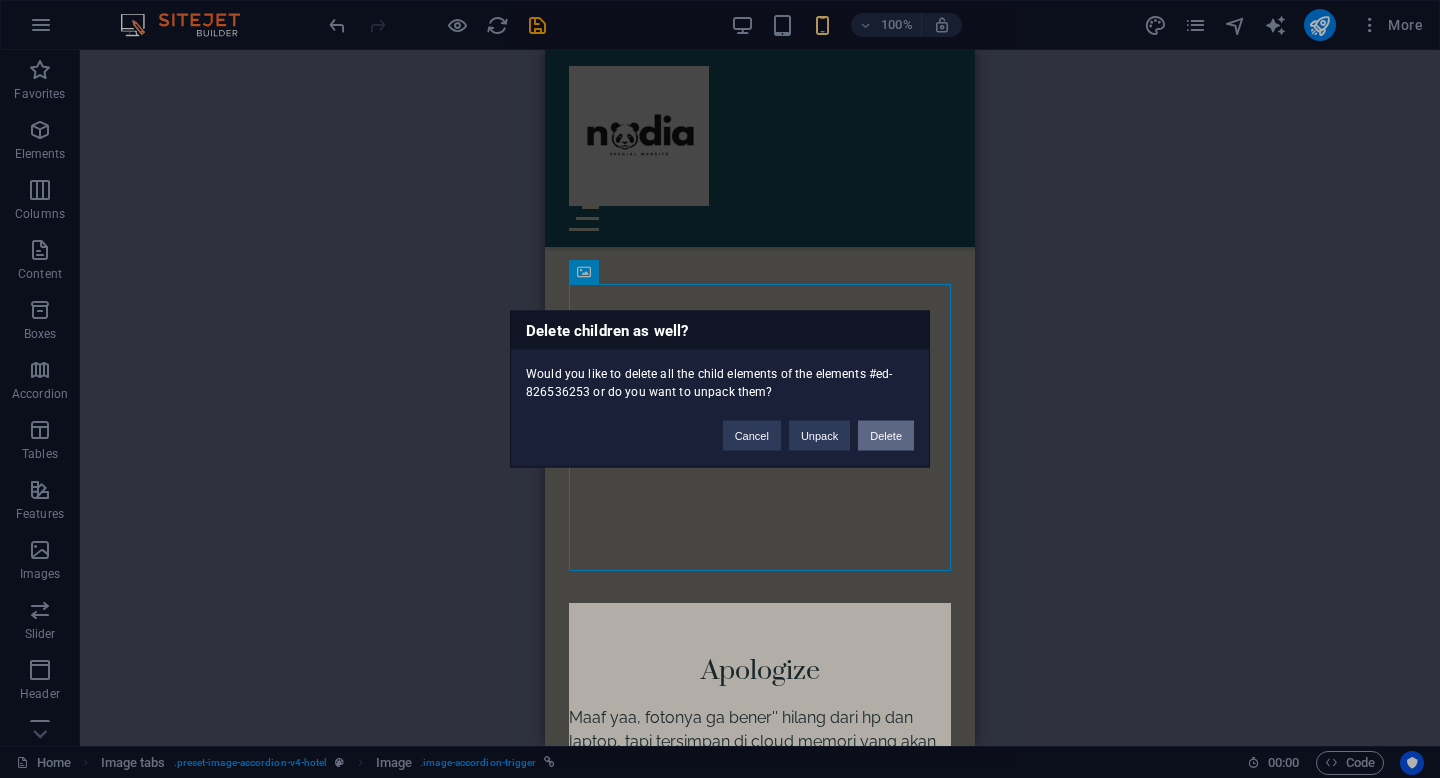 click on "Delete" at bounding box center (886, 436) 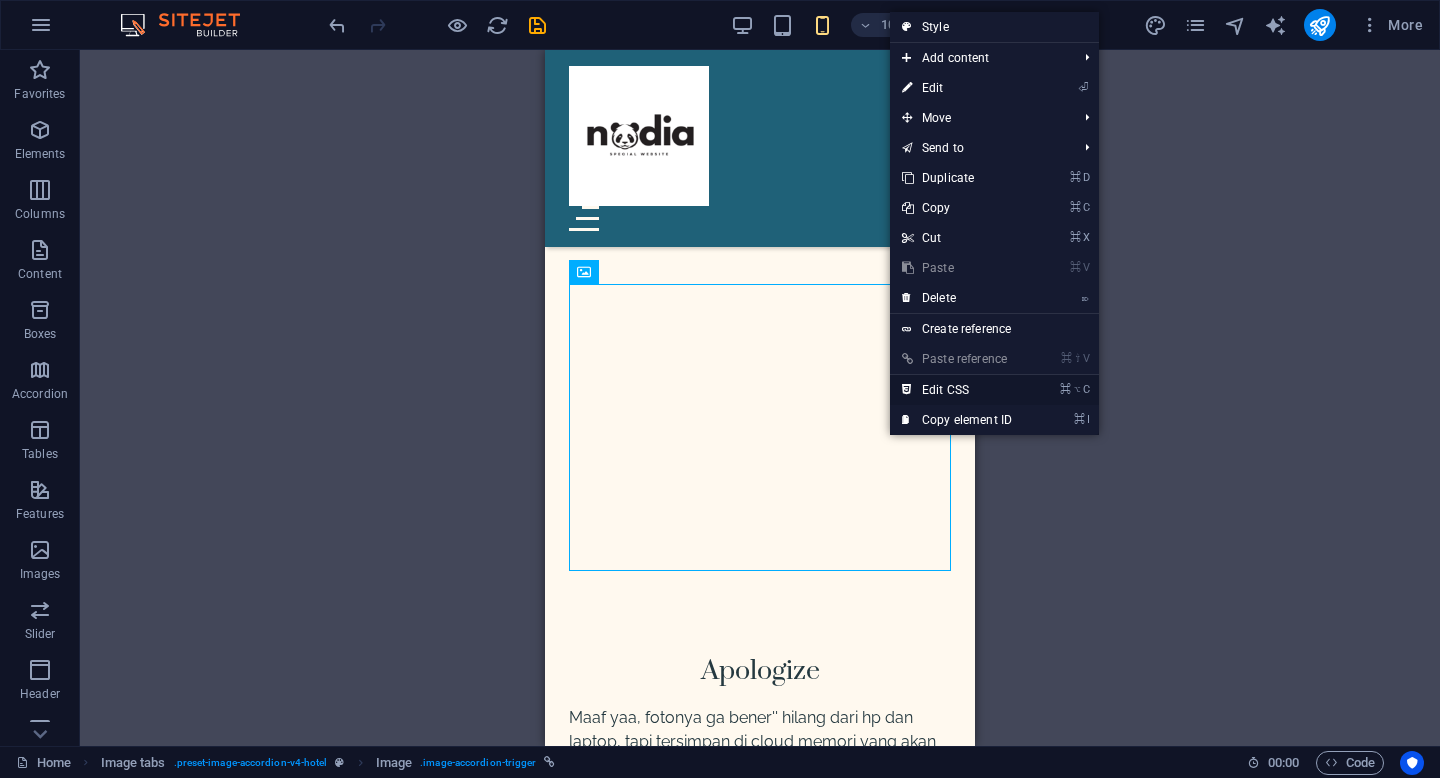 click on "⌘ ⌥ C  Edit CSS" at bounding box center [957, 390] 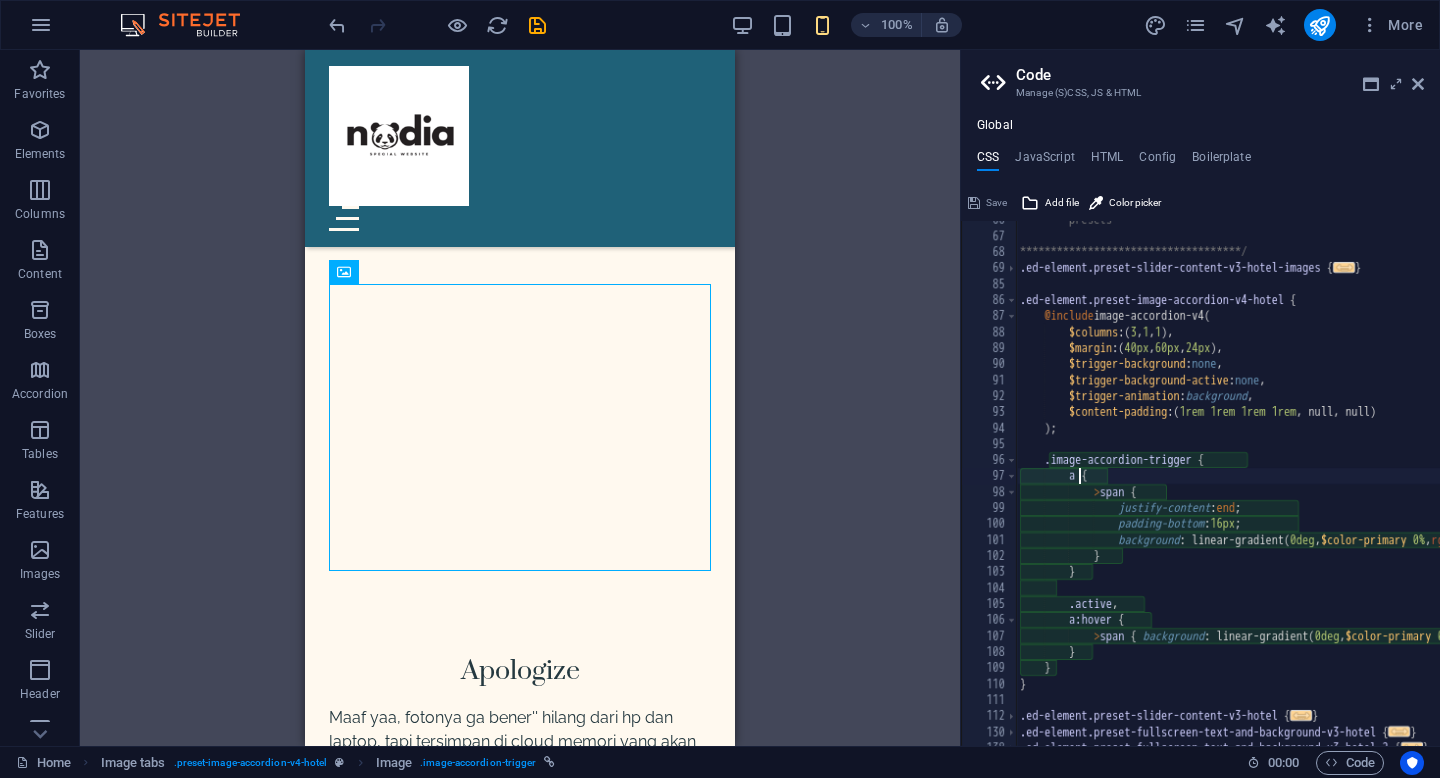 scroll, scrollTop: 265, scrollLeft: 0, axis: vertical 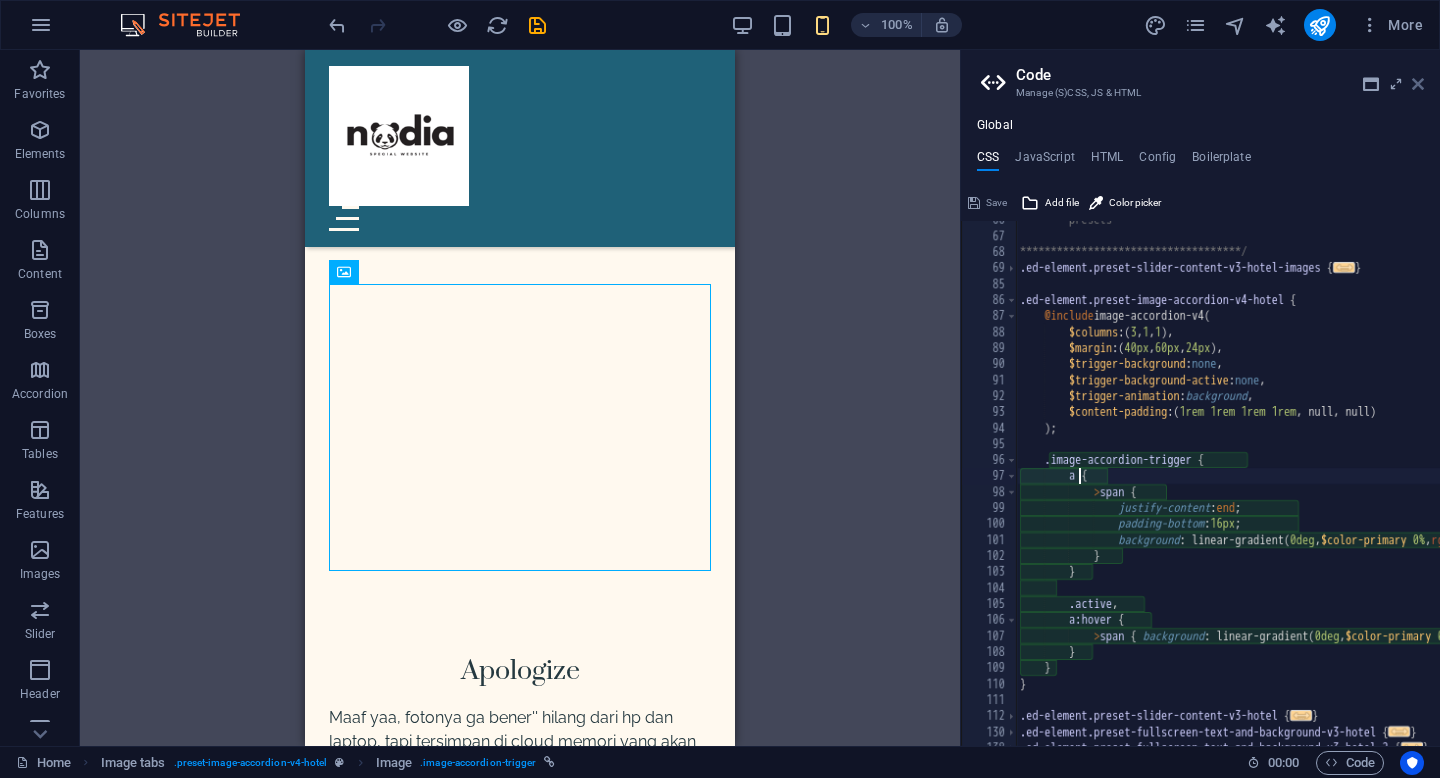 click at bounding box center [1418, 84] 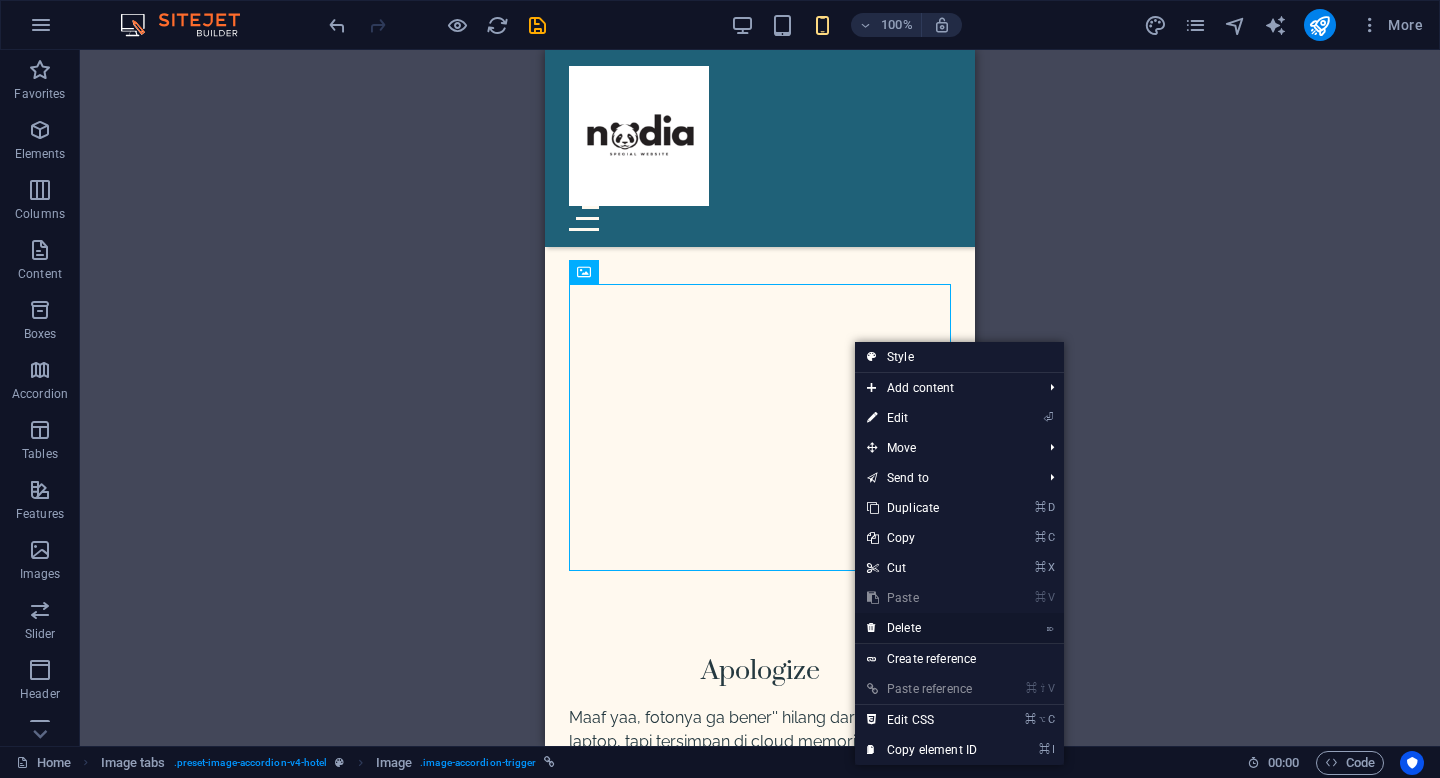 click on "⌦  Delete" at bounding box center (922, 628) 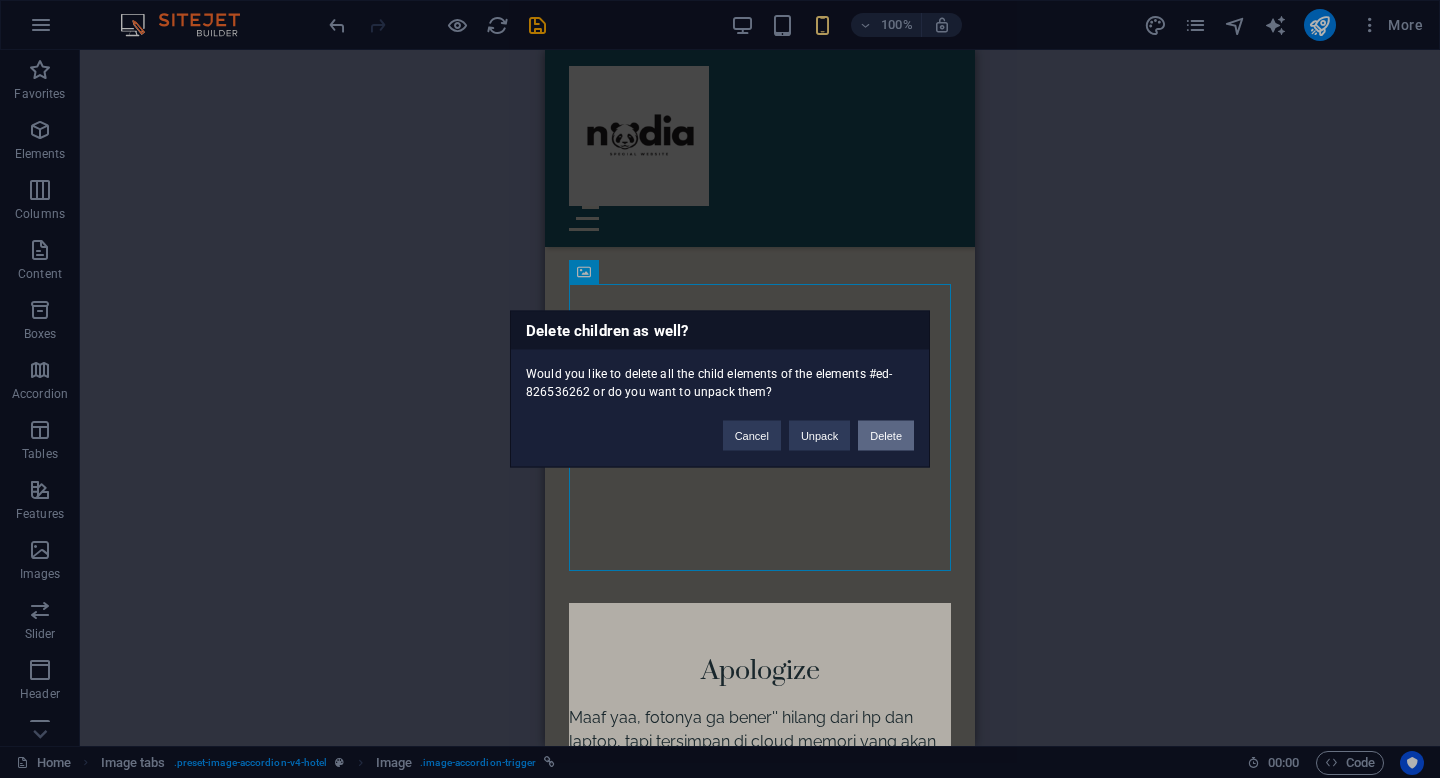 click on "Delete" at bounding box center (886, 436) 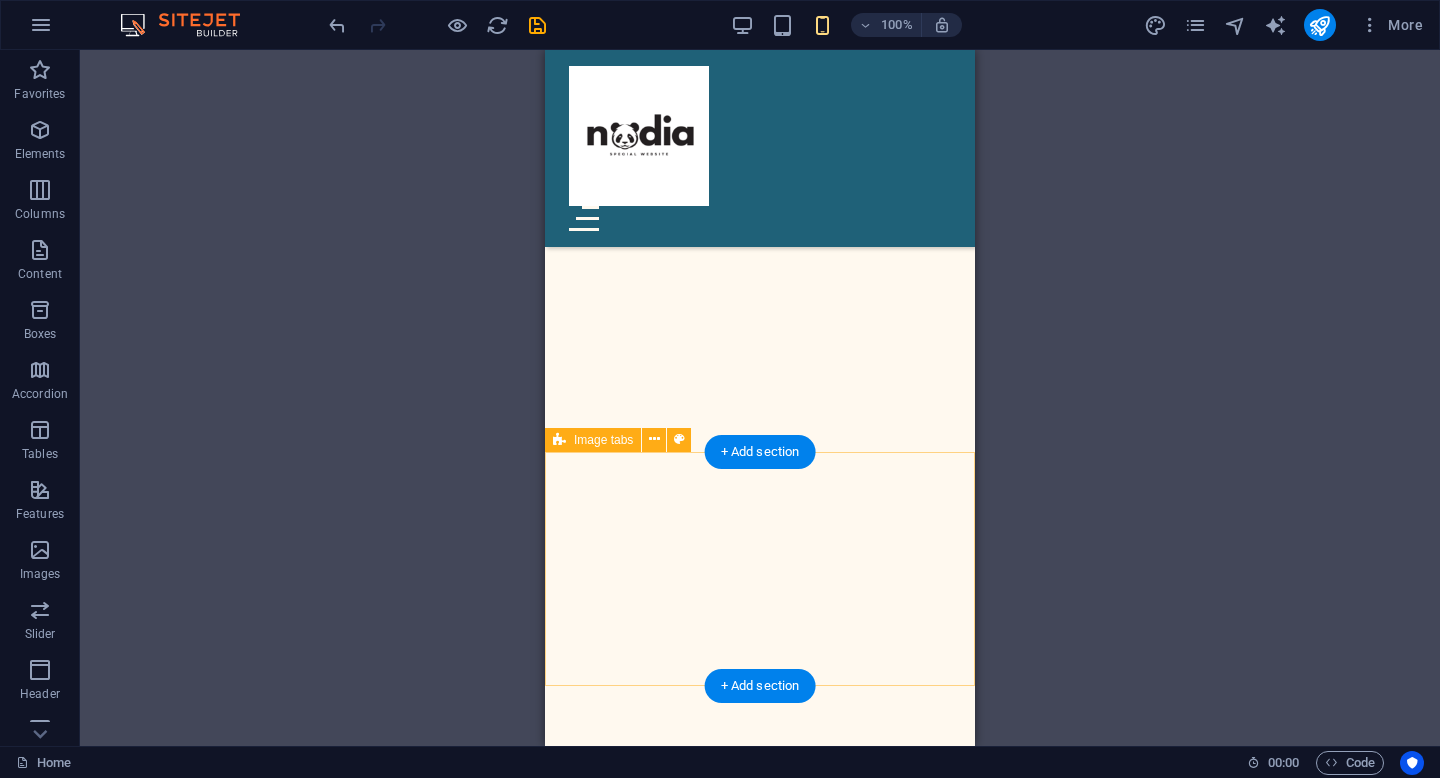 scroll, scrollTop: 1218, scrollLeft: 0, axis: vertical 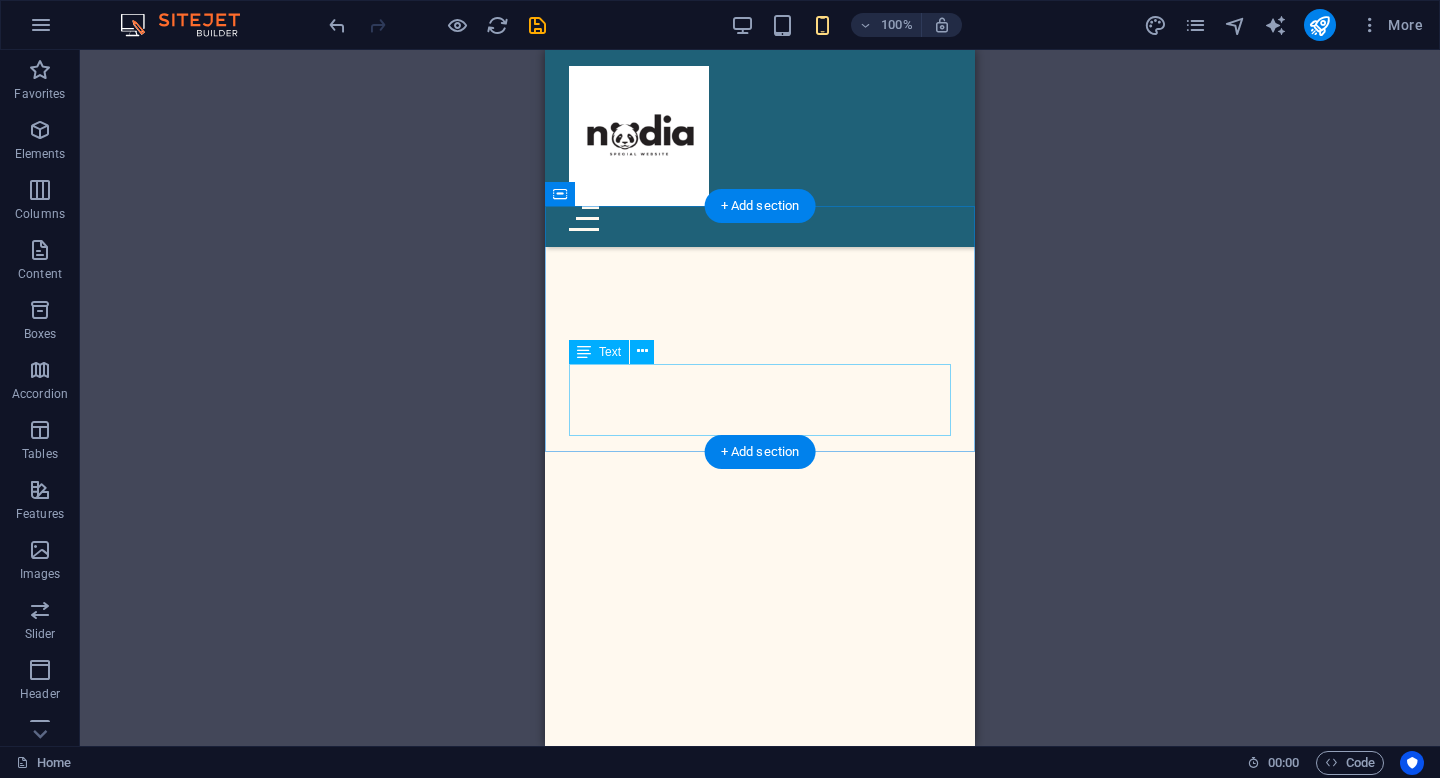 click on "Maaf yaa, fotonya ga bener'' hilang dari hp dan laptop, tapi tersimpan di cloud memori yang akan susah untuk di hapus" at bounding box center (760, 926) 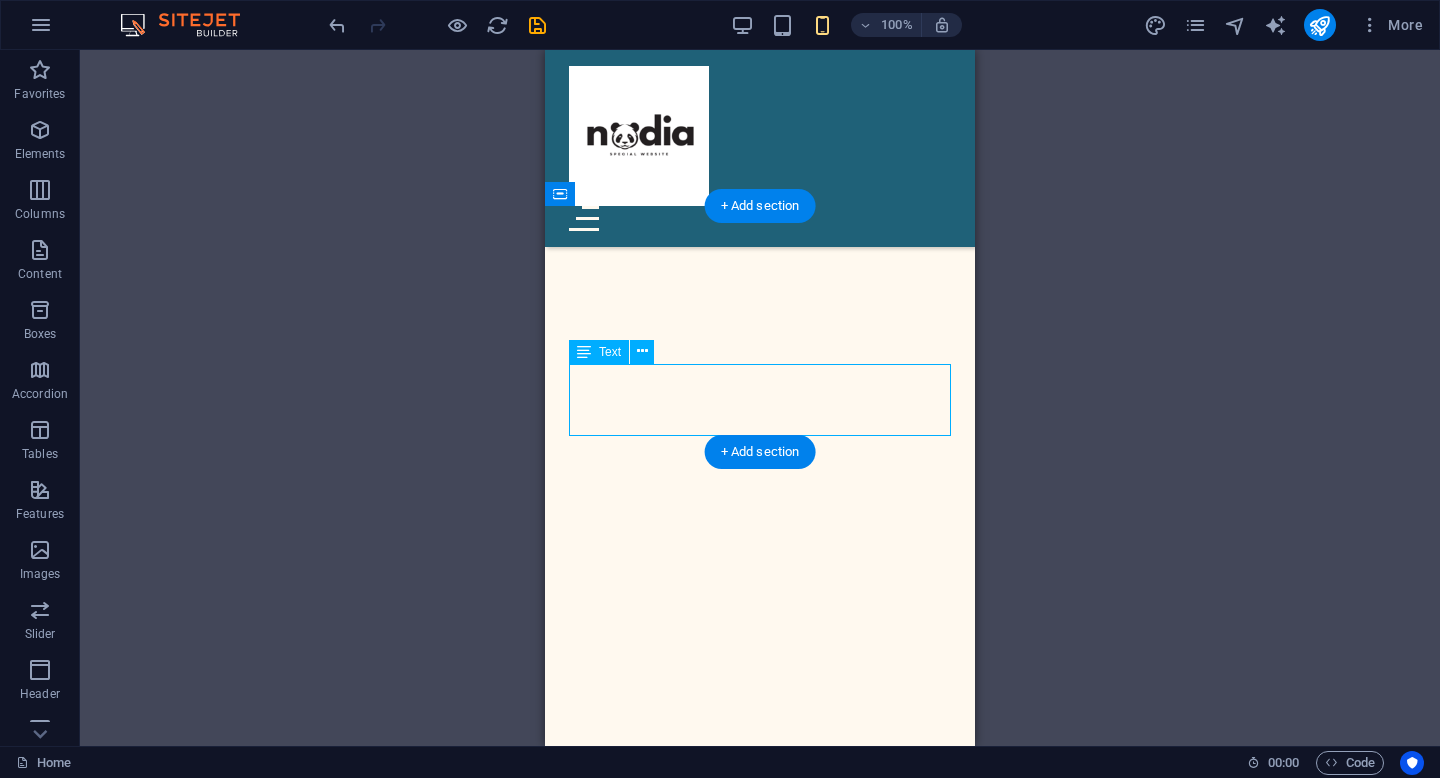 click on "Maaf yaa, fotonya ga bener'' hilang dari hp dan laptop, tapi tersimpan di cloud memori yang akan susah untuk di hapus" at bounding box center (760, 926) 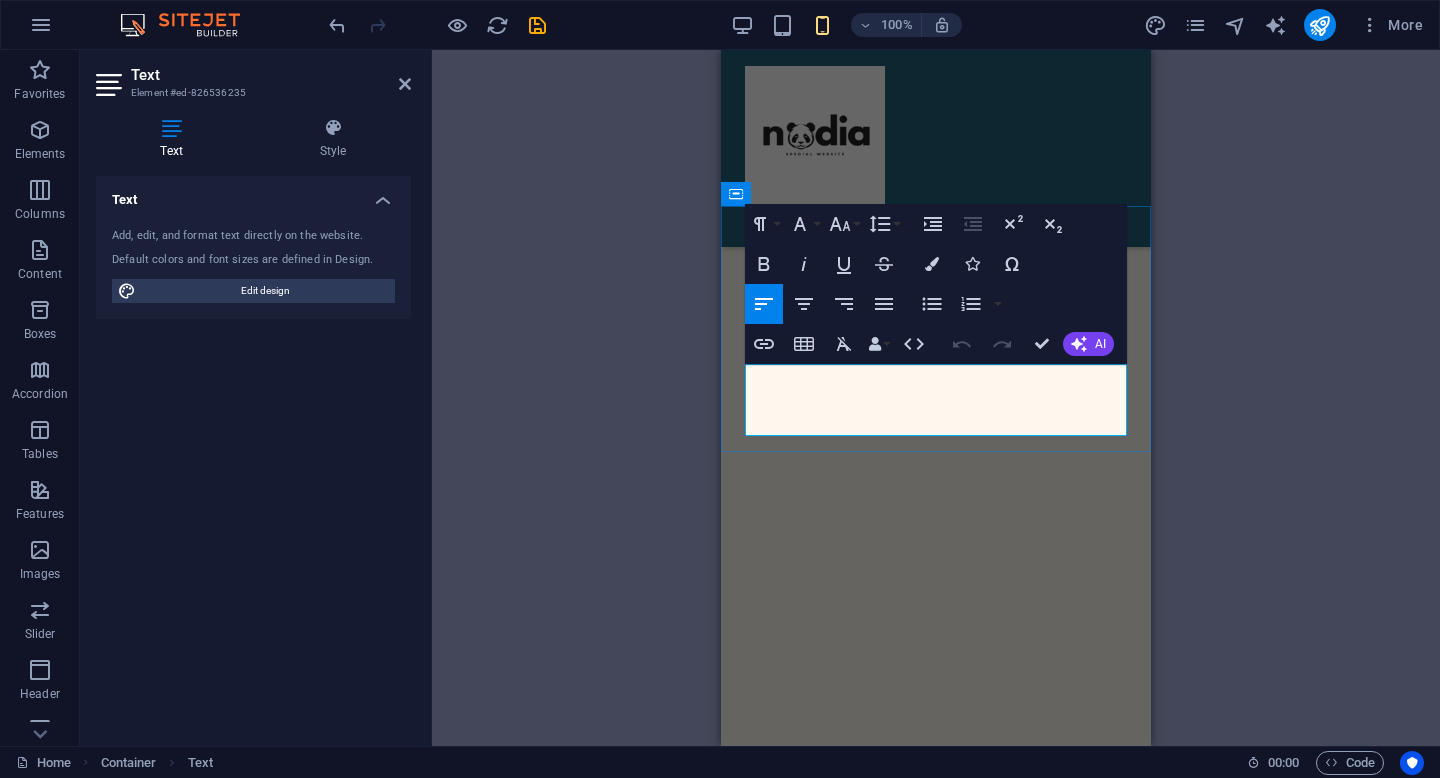 click on "Maaf yaa, fotonya ga bener'' hilang dari hp dan laptop, tapi tersimpan di cloud memori yang akan susah untuk di hapus" at bounding box center (936, 926) 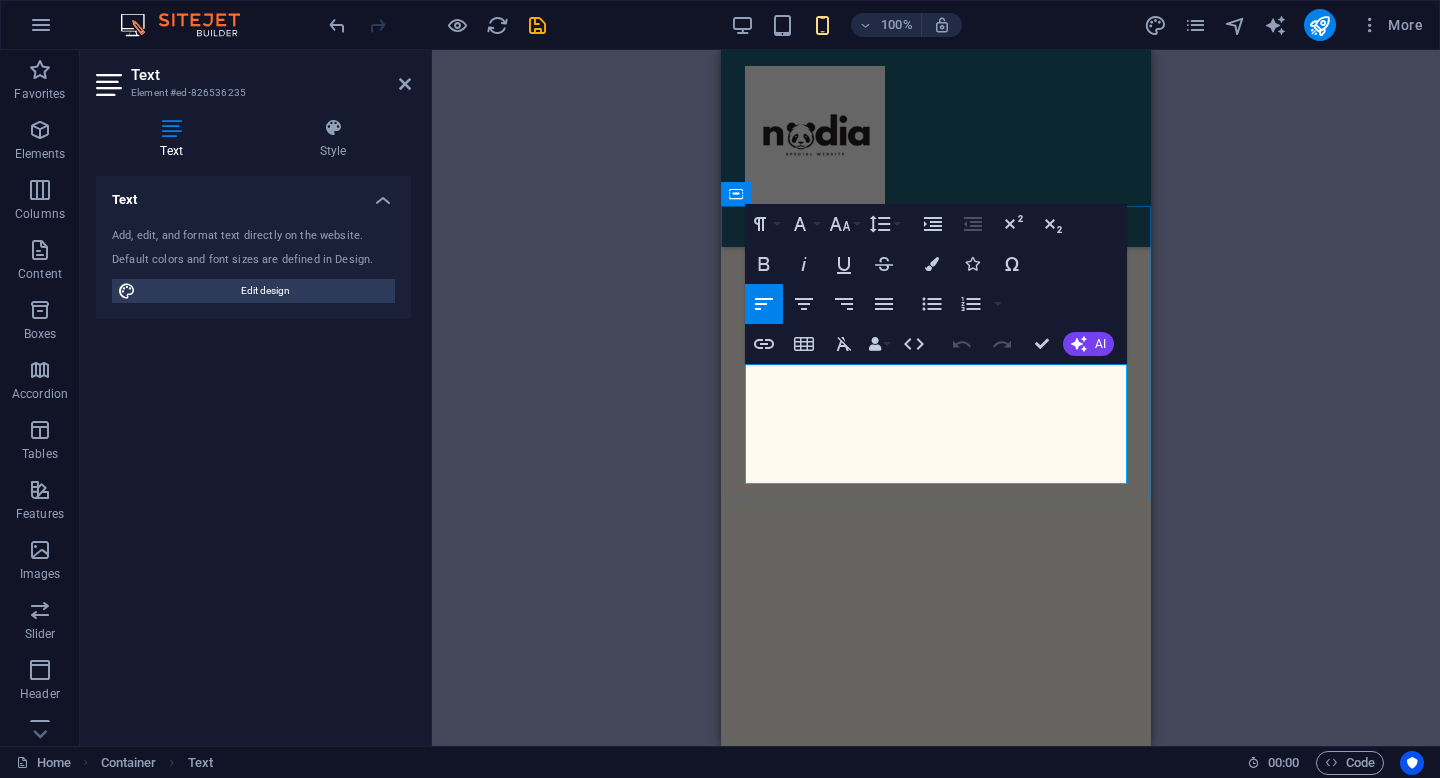 type 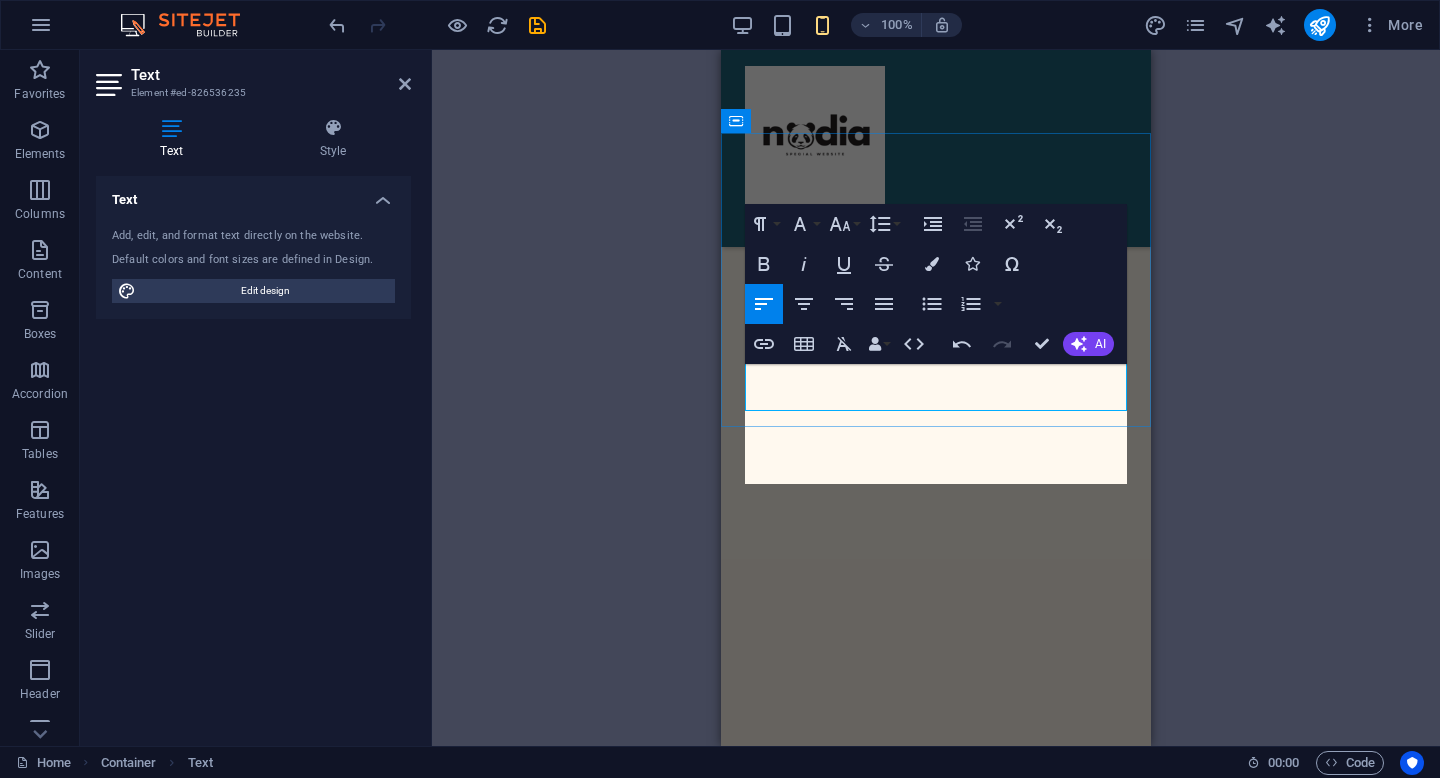 scroll, scrollTop: 1218, scrollLeft: 0, axis: vertical 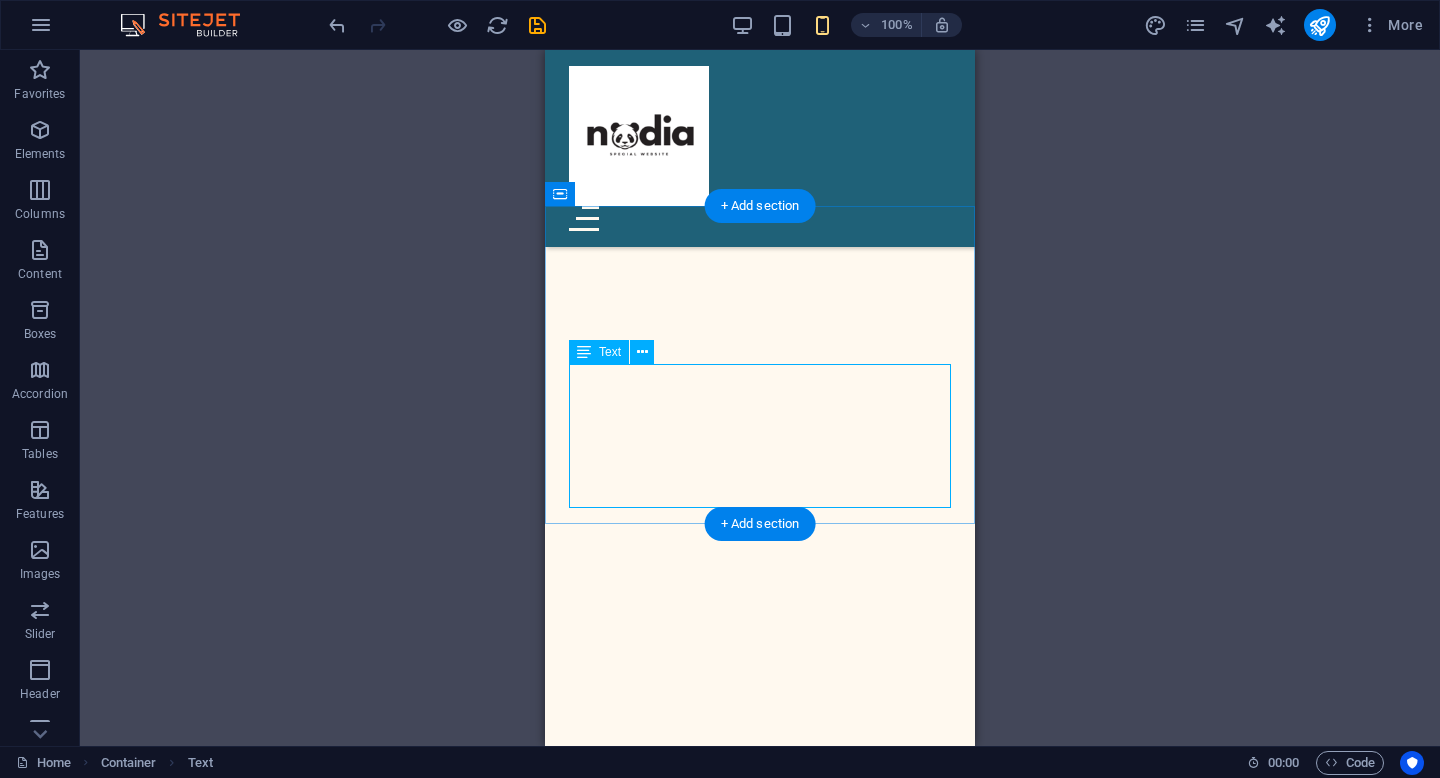 click on "Maaf yaa, fotonya ga bener'' hilang dari hp dan laptop, tapi tersimpan di cloud memori yang akan susah untuk di hapus  bukan untuk nahan supaya ga lupa, tapi emang nadiaa susah untuk di hapus memori nya" at bounding box center (760, 963) 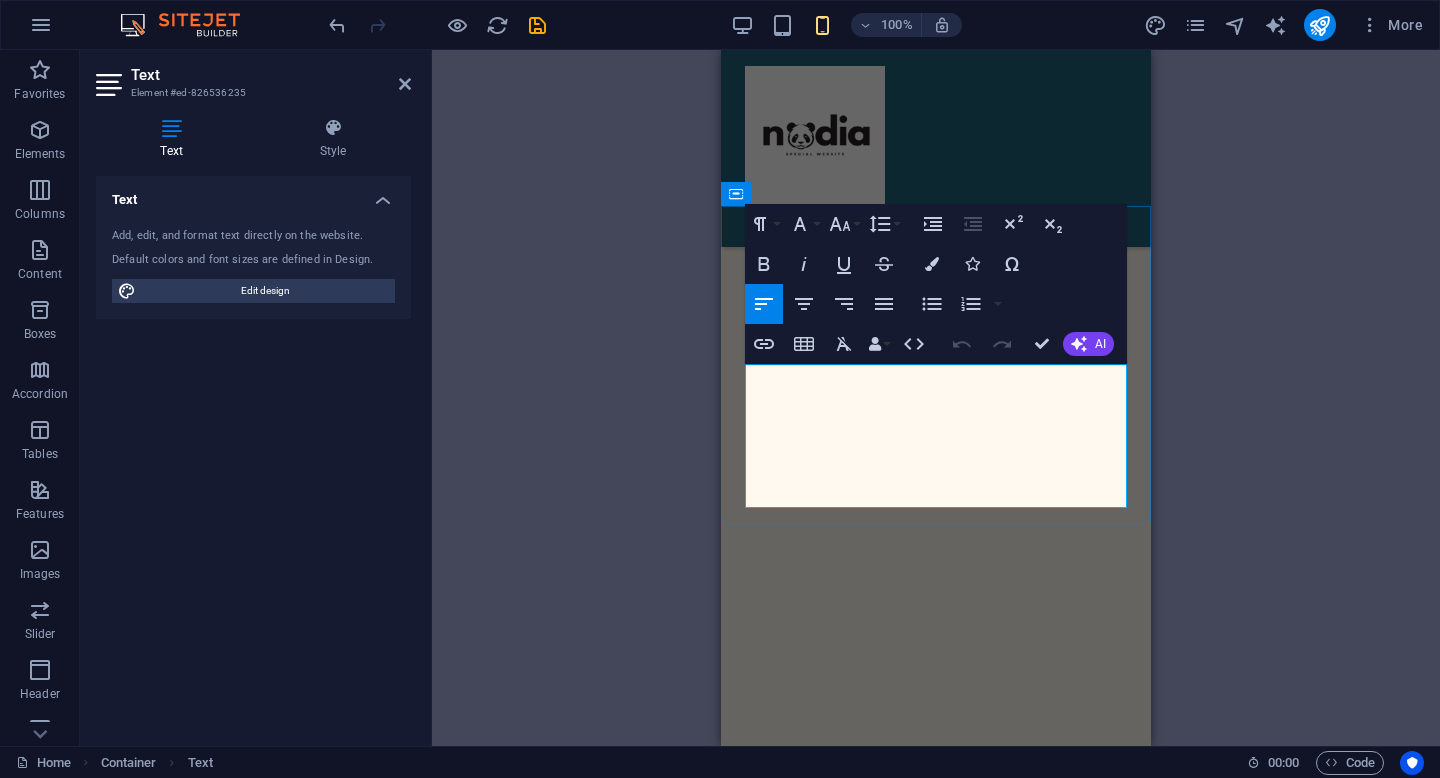 click on "Maaf yaa, fotonya ga bener'' hilang dari hp dan laptop, tapi tersimpan di cloud memori yang akan susah untuk di hapus" at bounding box center (936, 927) 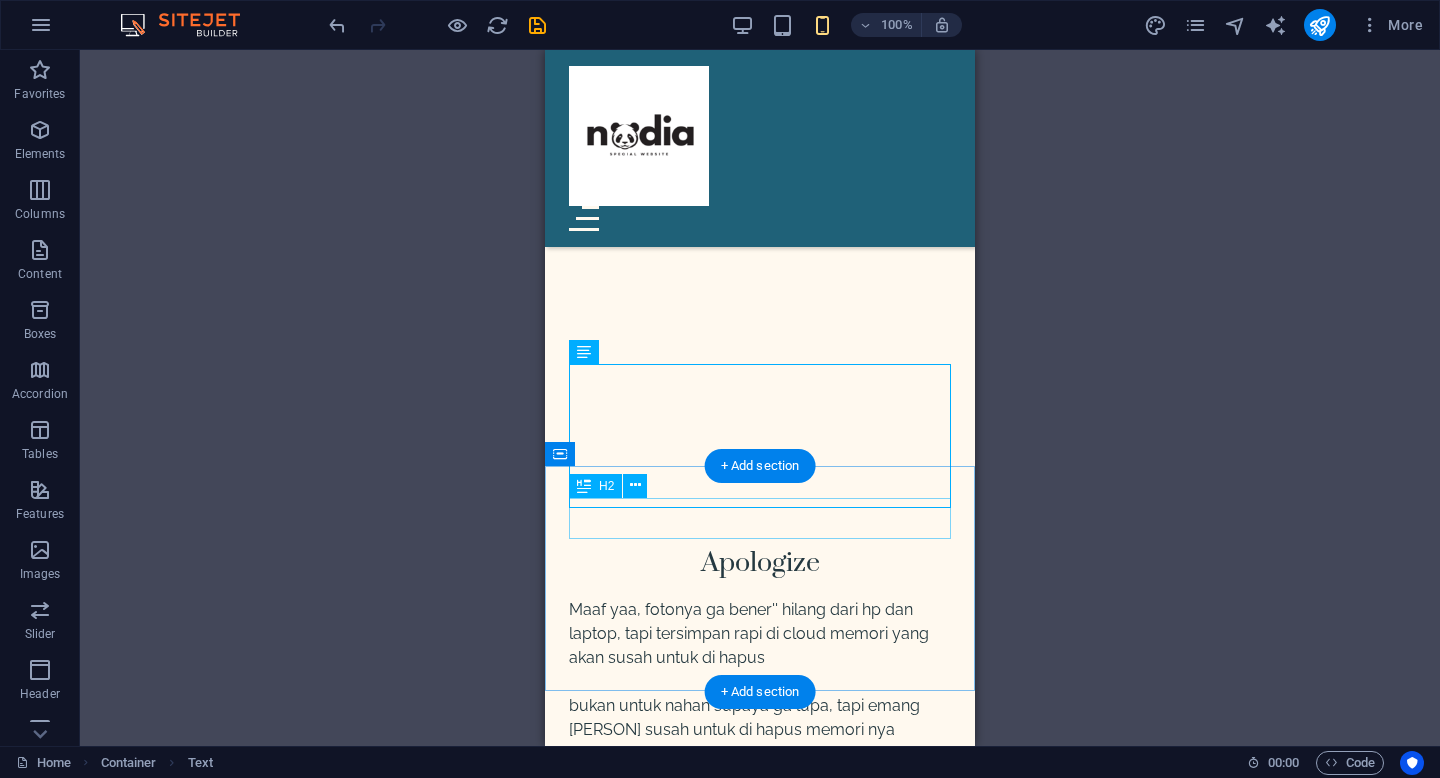 click on "Our Suites" at bounding box center [760, 1045] 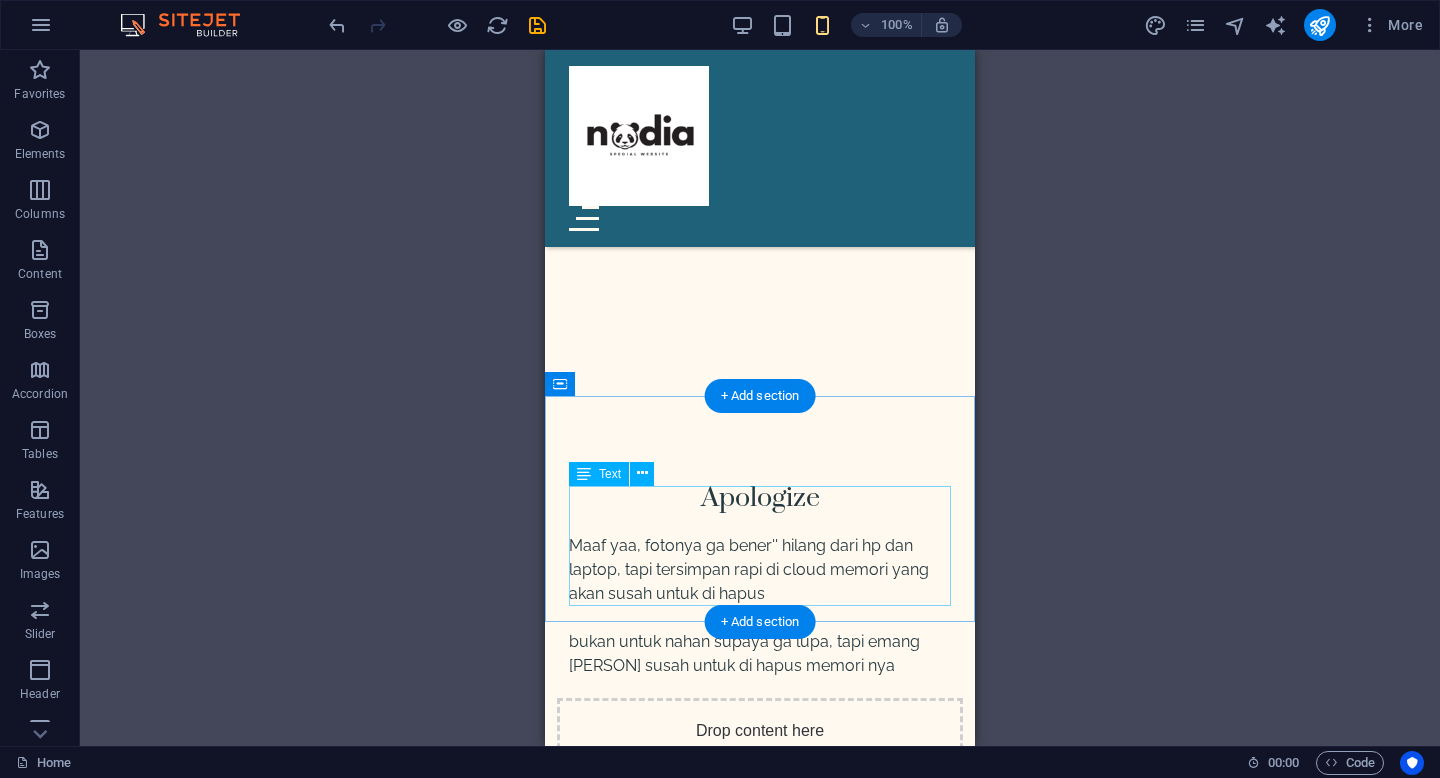 scroll, scrollTop: 1270, scrollLeft: 0, axis: vertical 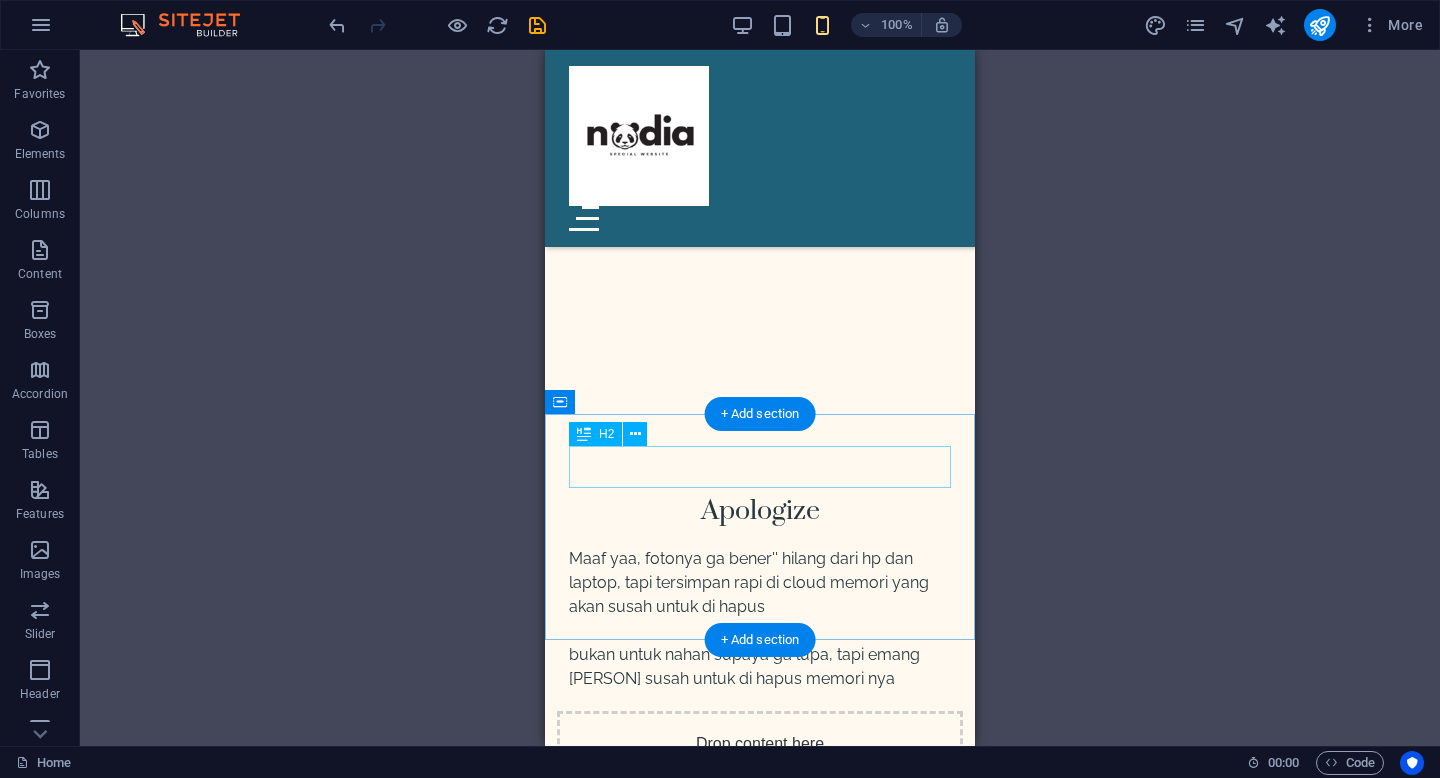 click on "Our Suites" at bounding box center [760, 994] 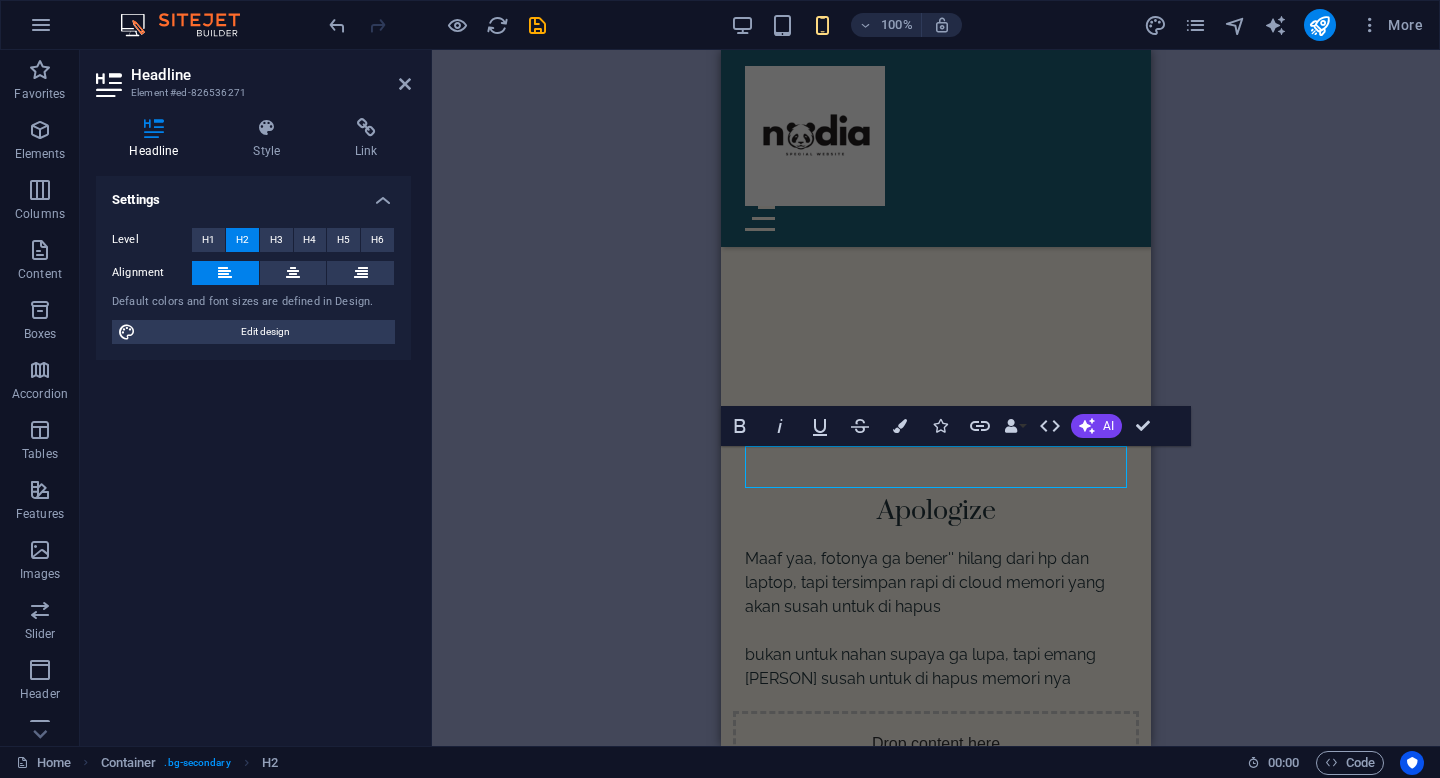 click on "H1   Banner   Container   Spacer   Audio   Image slider columns   Logo   Menu Bar   Image slider columns   Container   Image slider   Container   Menu   Wide image with text   Spacer   Wide image with text   Container   Container   Container   H2   Spacer   Text   Placeholder   Container   H2   Spacer   Text   Image tabs   Image   Container   Text   Container   Image tabs   Image   Text   Container   Image   Container   Container   Text   Container   H2   Spacer   Text   Spacer   Container   Wide image with text   Spacer   Wide image with text   Wide image with text   Container   Container   Container   H2   Text   Spacer   Button   Container   Text   Slider   Boxes   Slider   Slider   Text   Container   Container   Container   H2   Container   Text   Container   Logo   Footer Saga   Container   Spacer   Spacer   Spacer   Container   Container   H4   Spacer   H2   Spacer   Text   H2   Spacer   Text   Placeholder   Spacer   Spacer   Separator   Placeholder Bold Italic Underline Colors Icons" at bounding box center [936, 398] 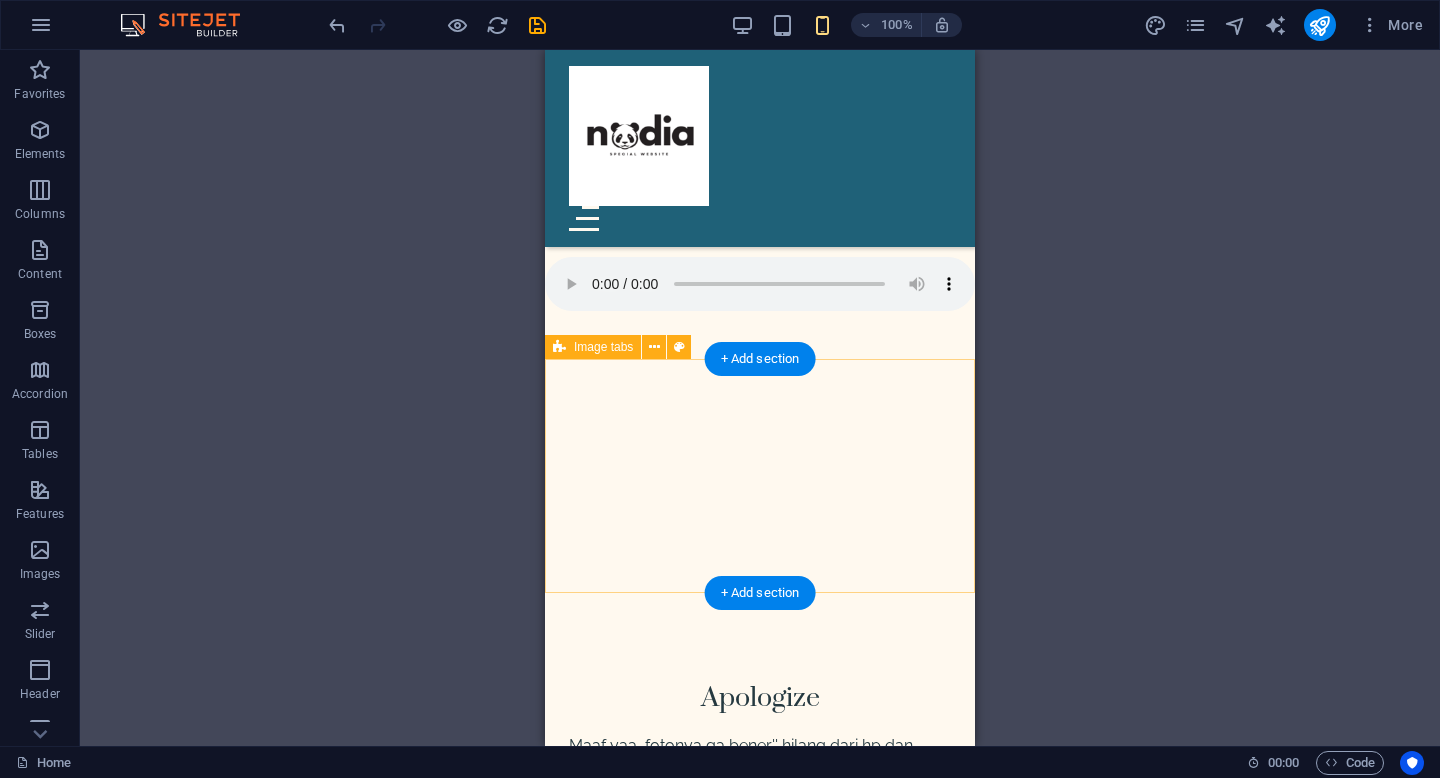scroll, scrollTop: 1091, scrollLeft: 0, axis: vertical 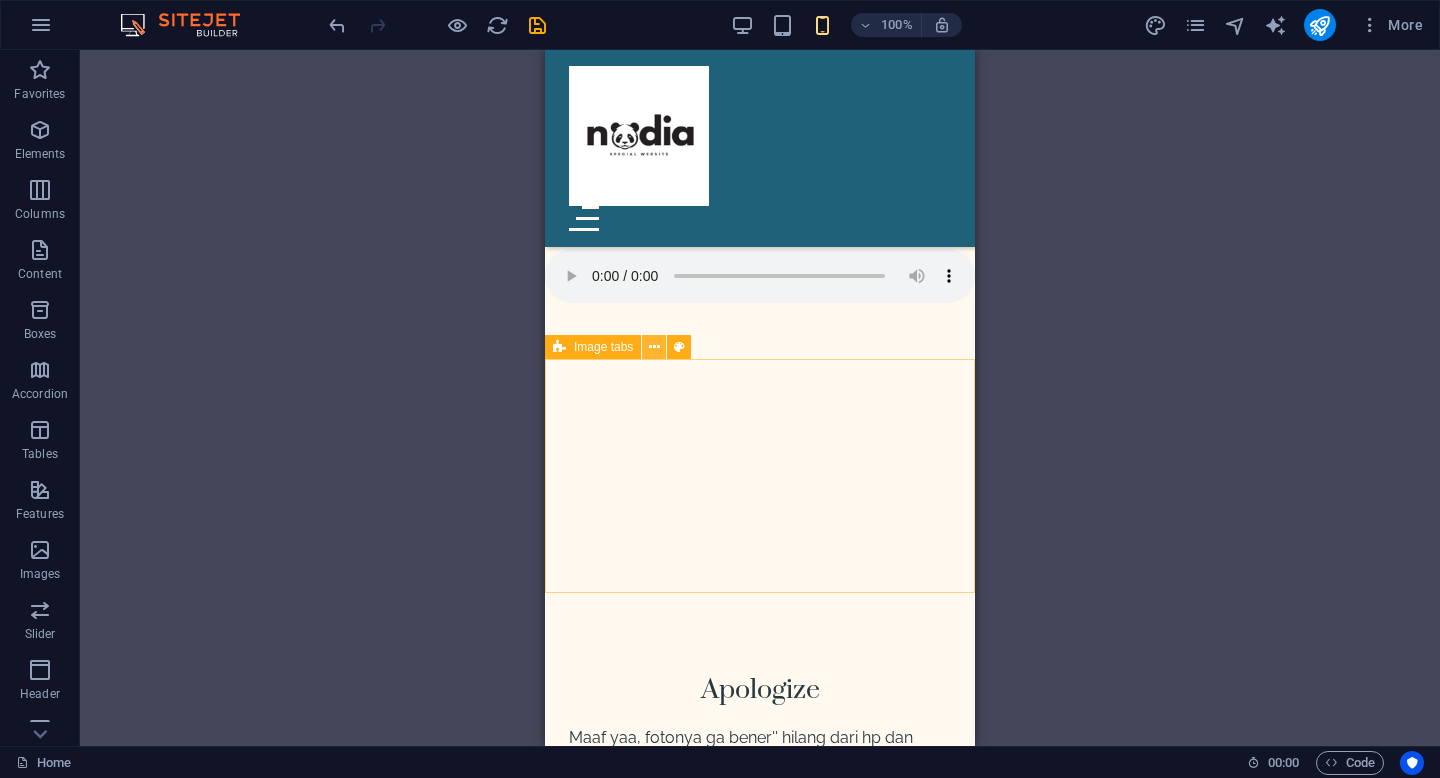 click at bounding box center [654, 347] 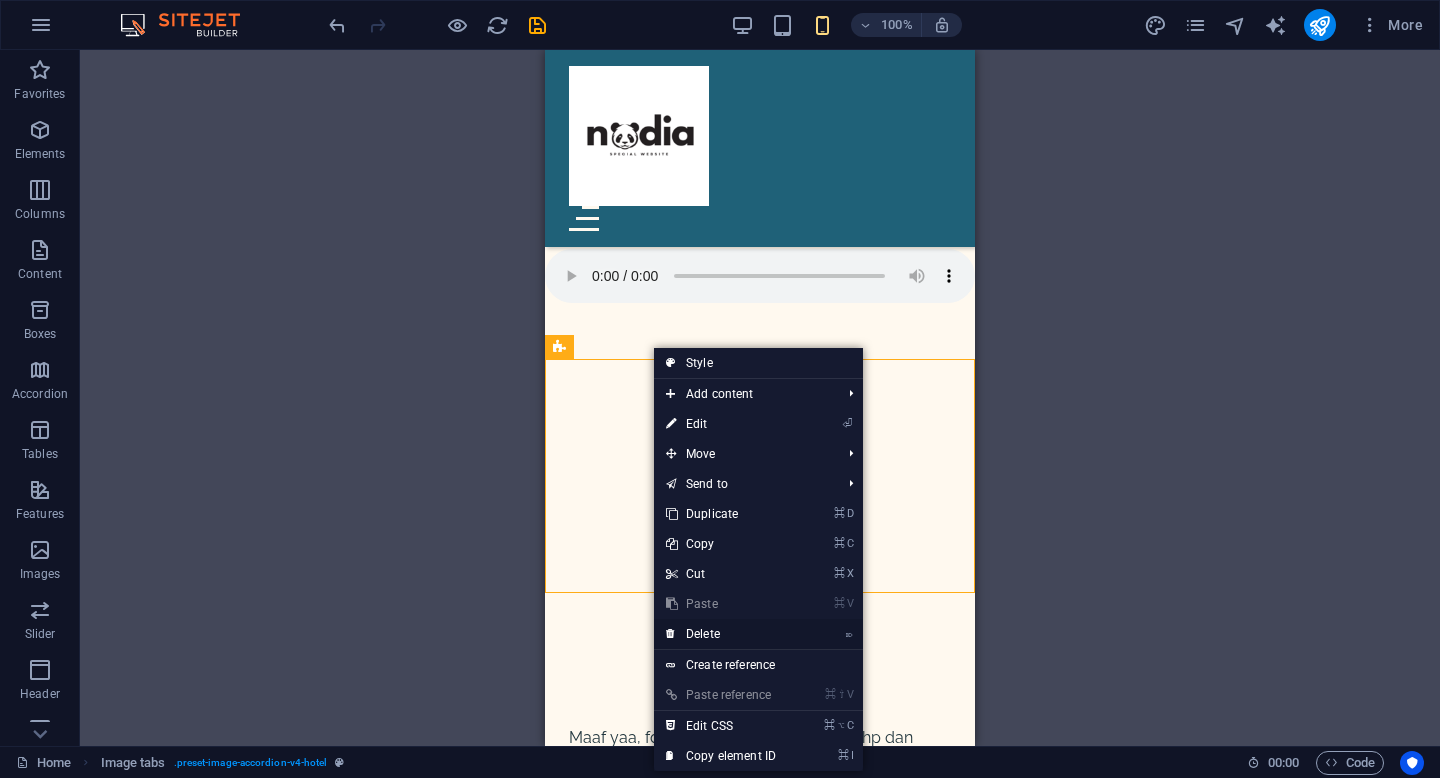 click on "⌦  Delete" at bounding box center [721, 634] 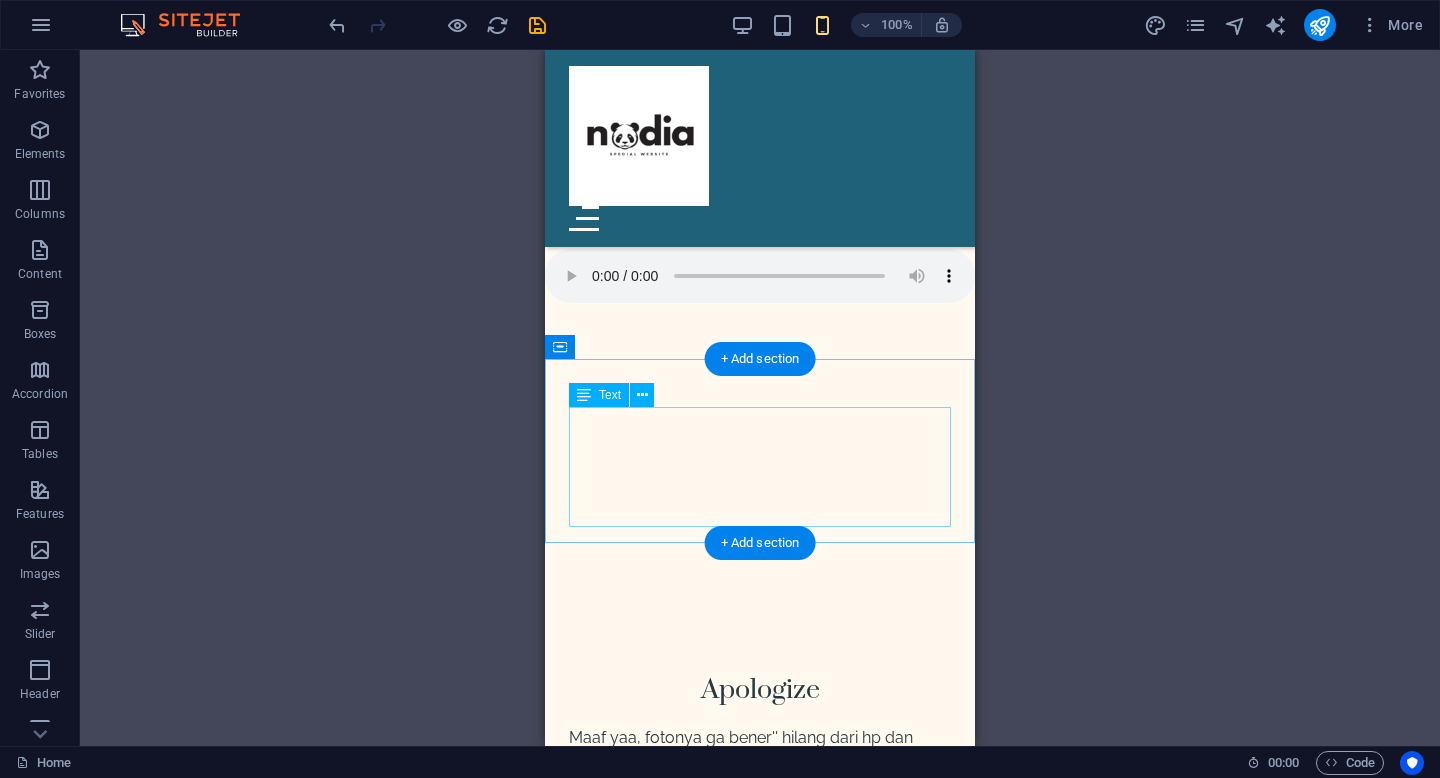 click on "Sed ut perspiciatis unde omnis iste natus error sit voluptatem accusantium doloremque laudantium, totam rem aperiam, eaque ipsa quae ab illo inventore veritatis et quasi architecto beatae vitae dicta sunt explicabo." at bounding box center (760, 994) 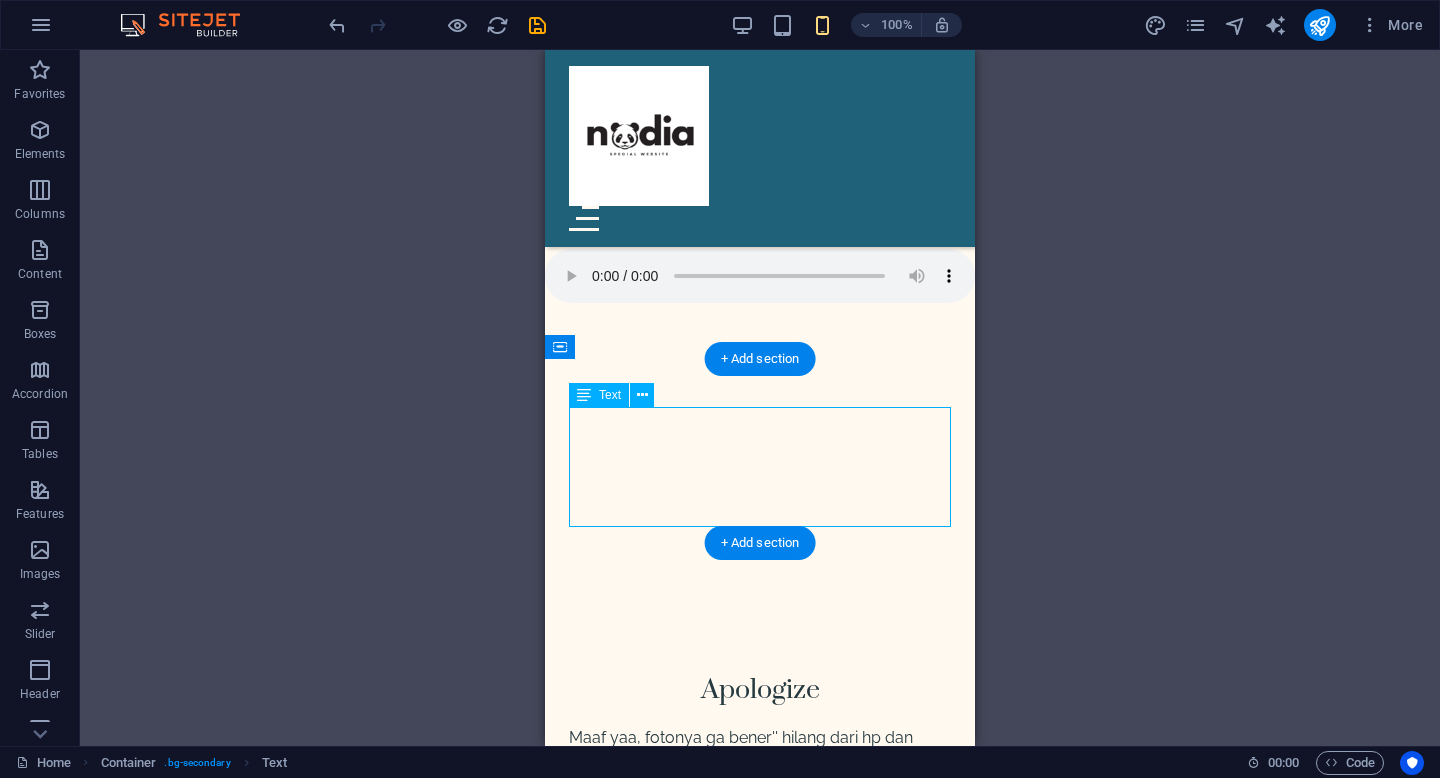 click on "Sed ut perspiciatis unde omnis iste natus error sit voluptatem accusantium doloremque laudantium, totam rem aperiam, eaque ipsa quae ab illo inventore veritatis et quasi architecto beatae vitae dicta sunt explicabo." at bounding box center [760, 994] 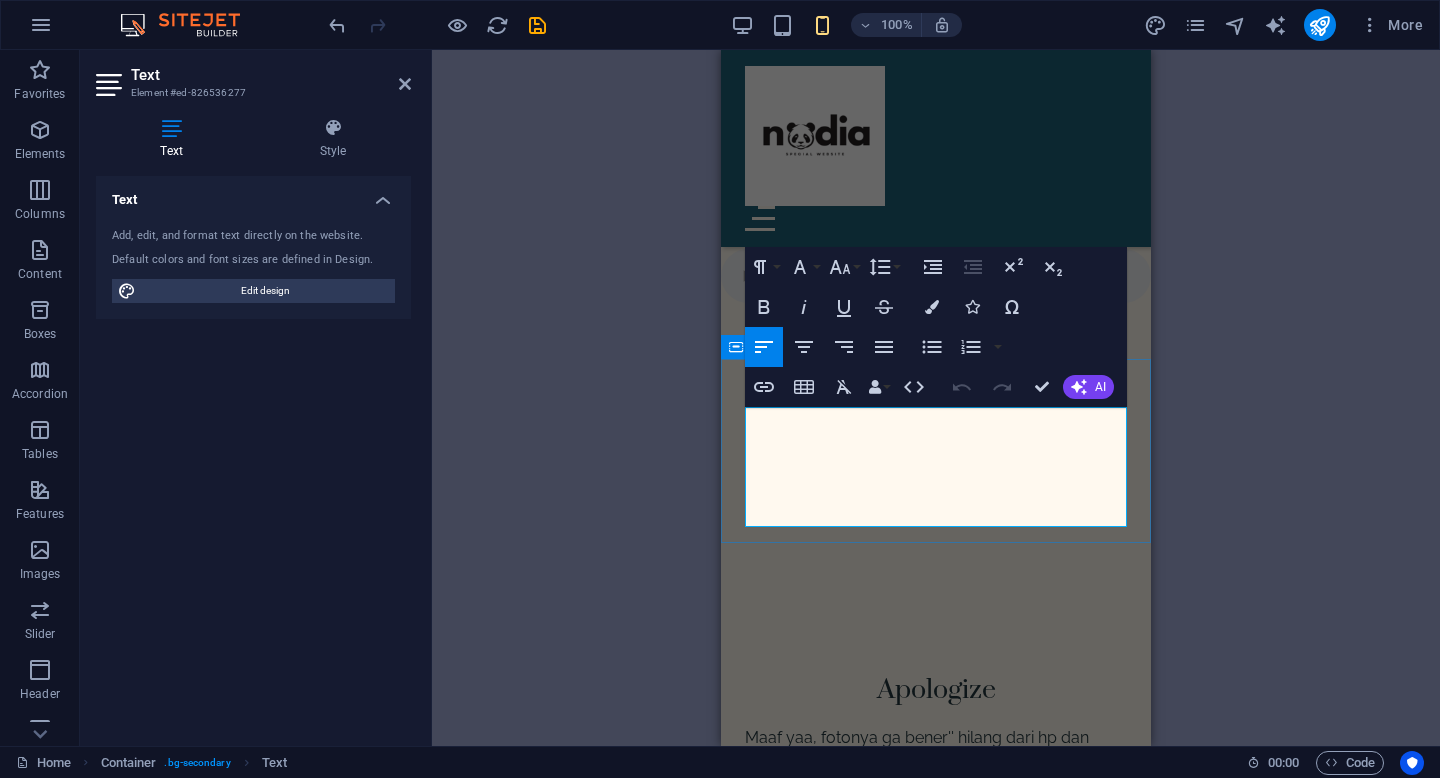 type 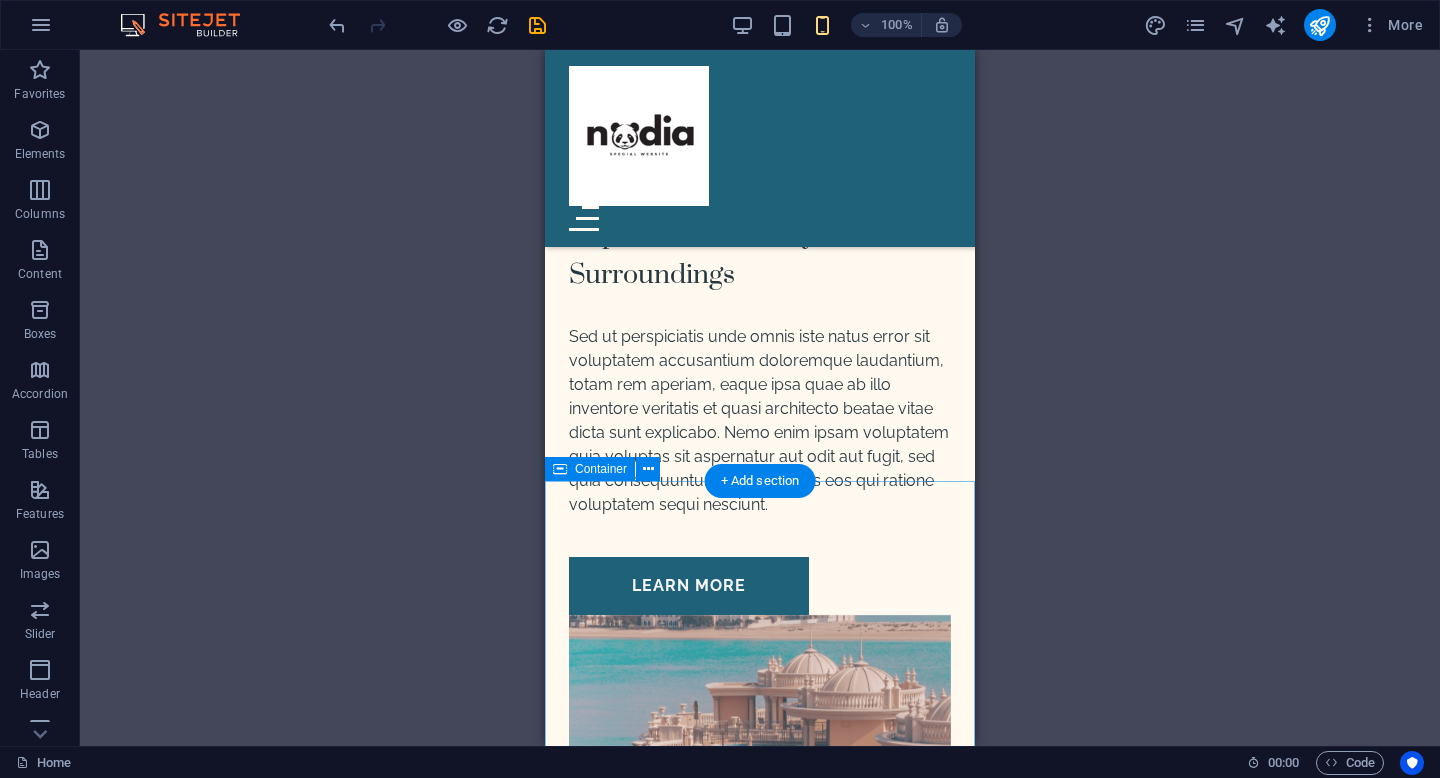 scroll, scrollTop: 2140, scrollLeft: 0, axis: vertical 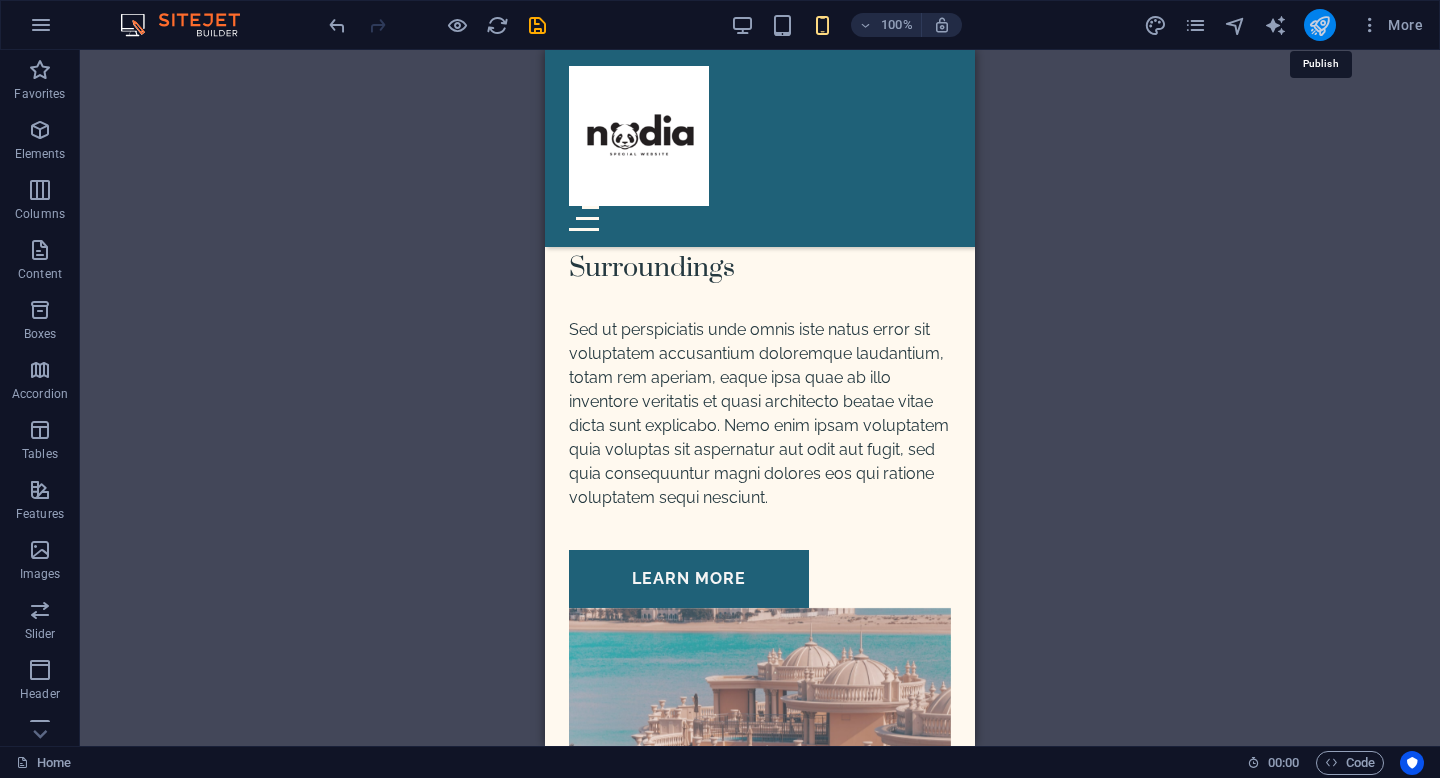 click at bounding box center [1319, 25] 